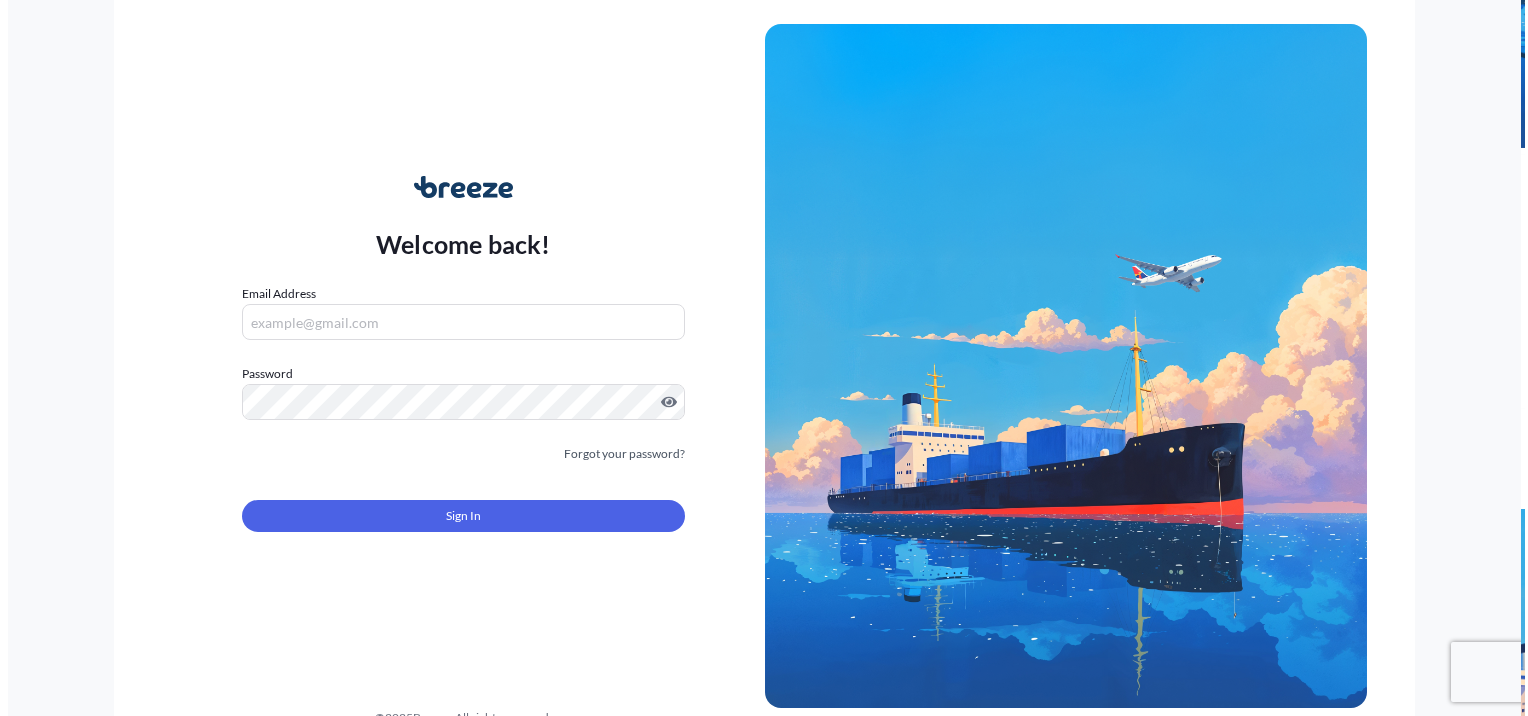 scroll, scrollTop: 0, scrollLeft: 0, axis: both 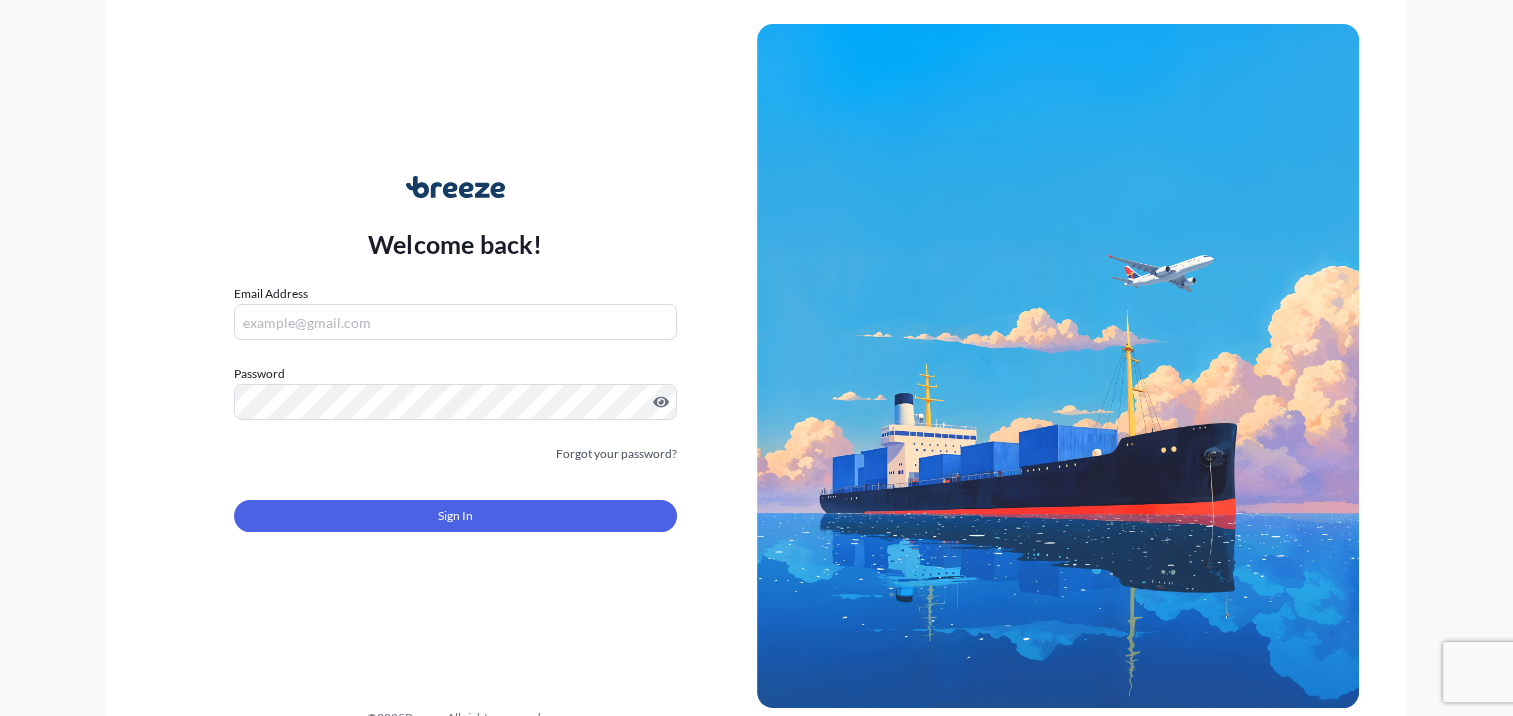 type on "[PERSON_NAME][EMAIL_ADDRESS][DOMAIN_NAME]" 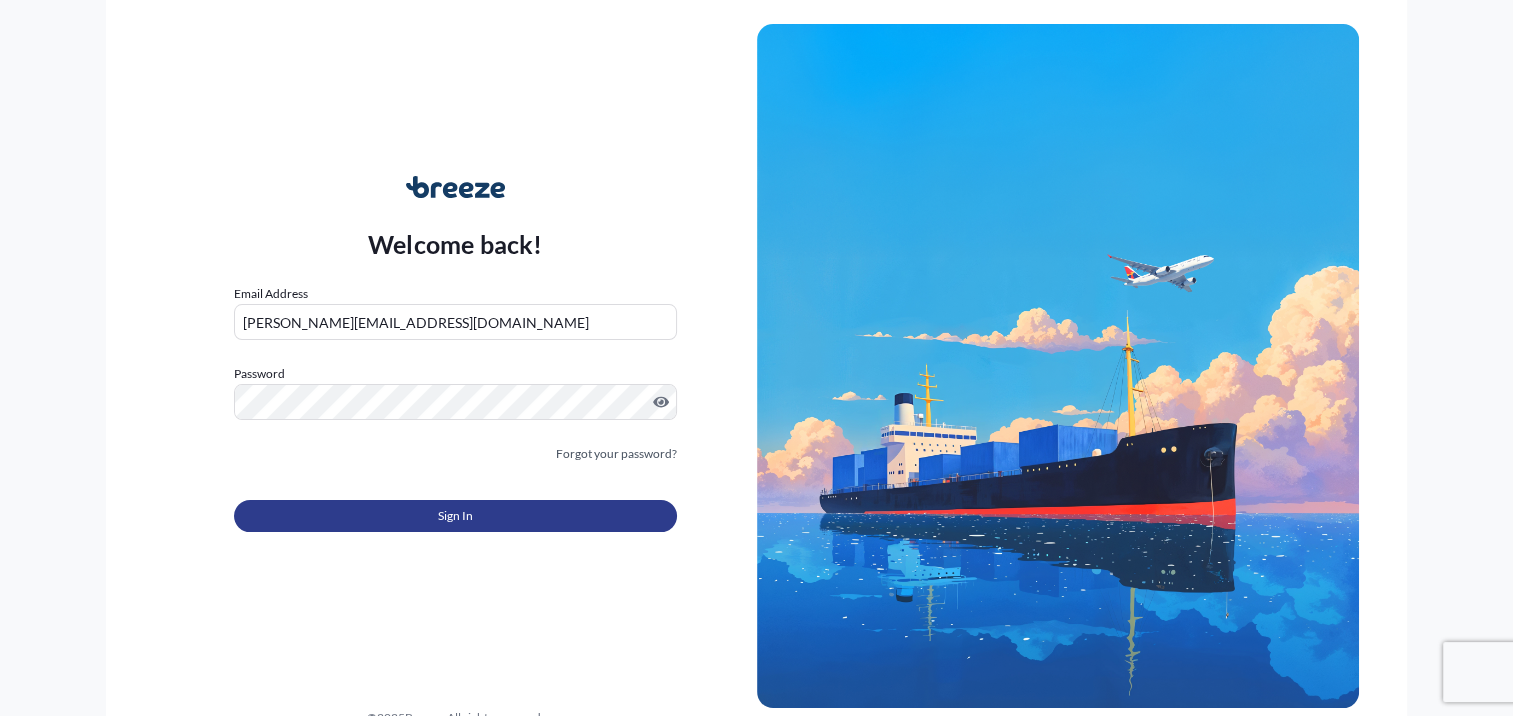 click on "Sign In" at bounding box center [455, 516] 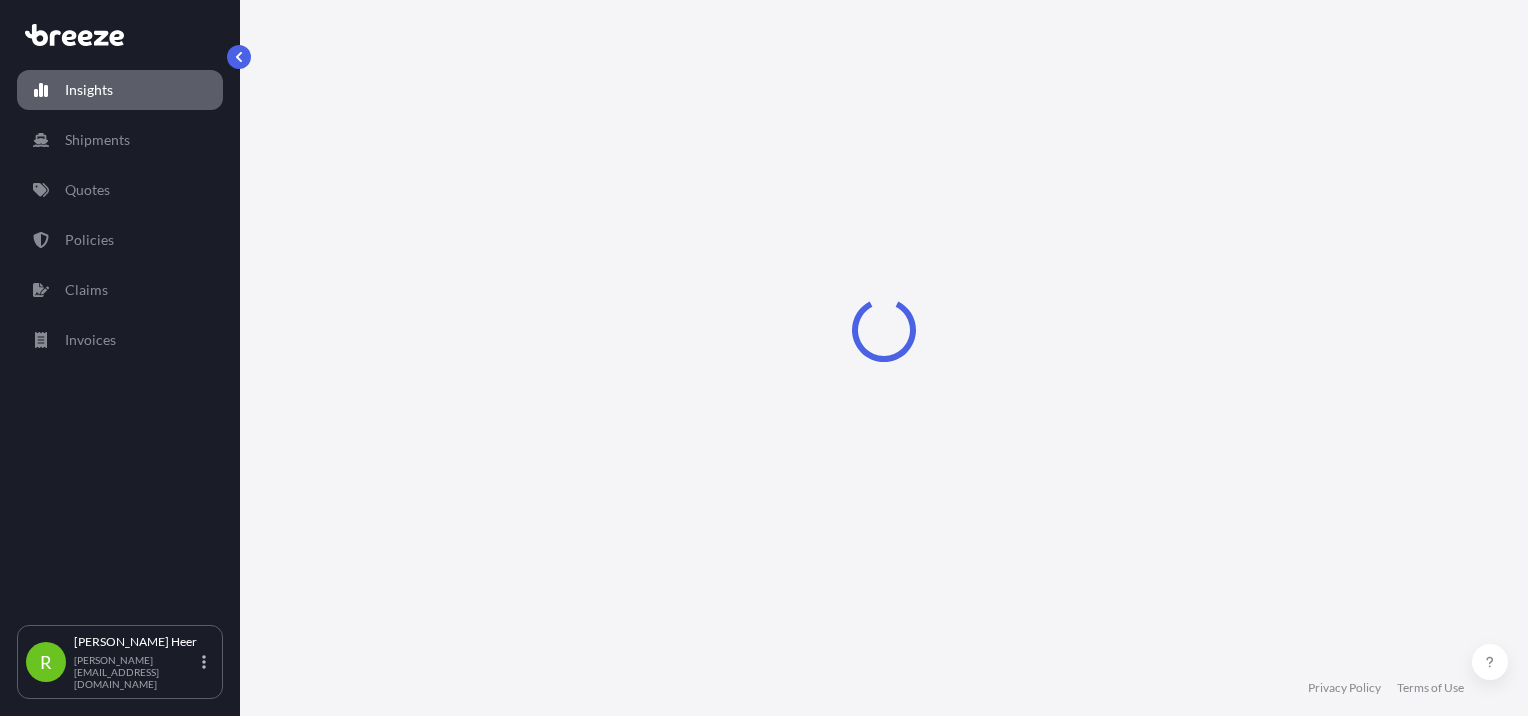 select on "2025" 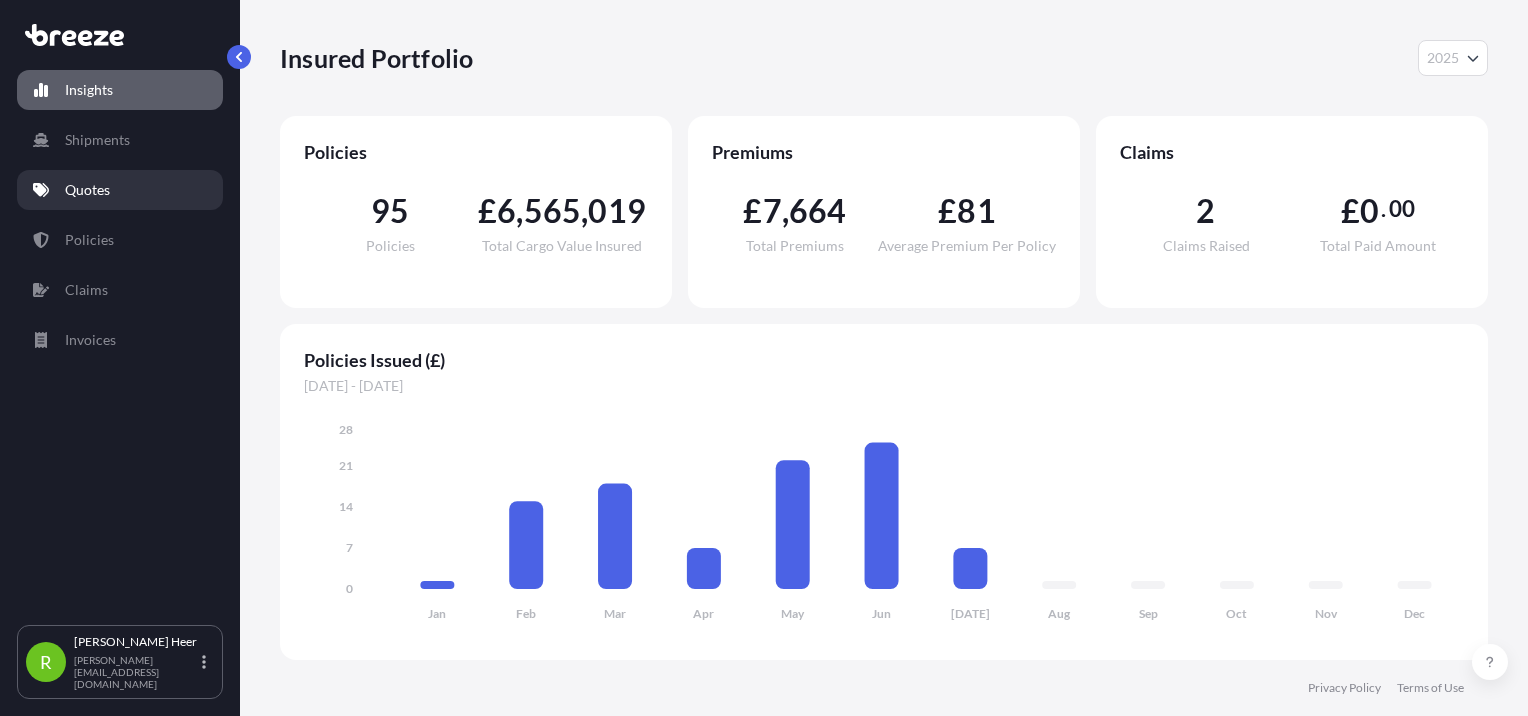 click on "Quotes" at bounding box center [120, 190] 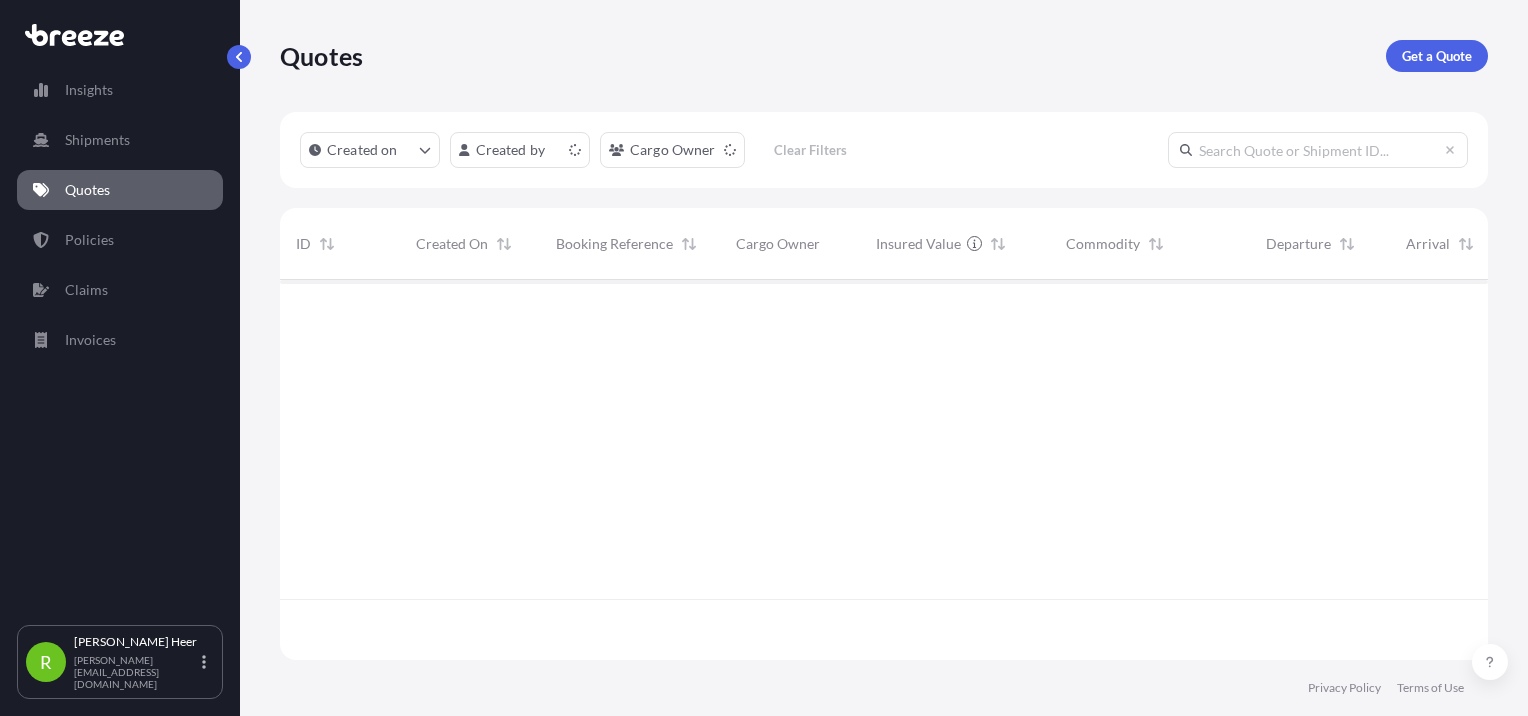 scroll, scrollTop: 16, scrollLeft: 16, axis: both 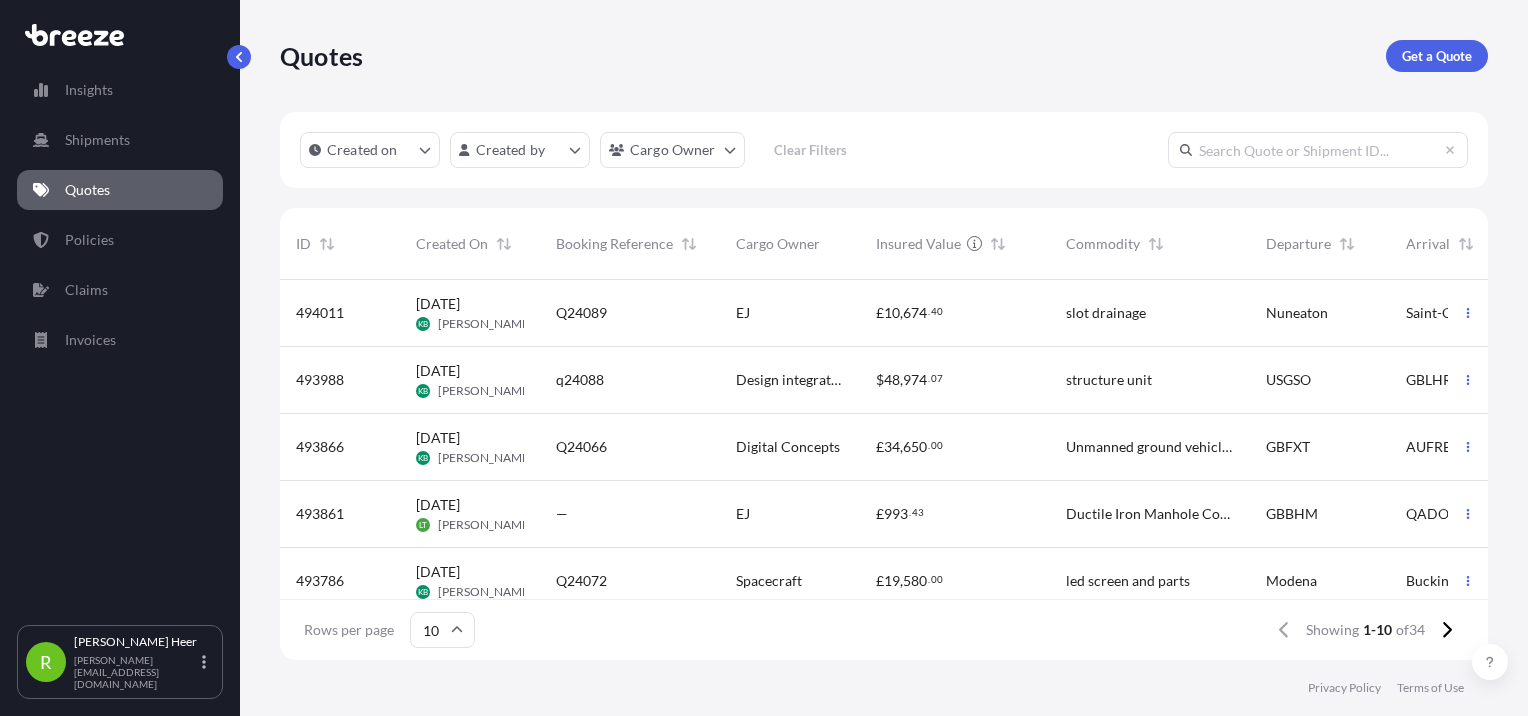 click at bounding box center [1318, 150] 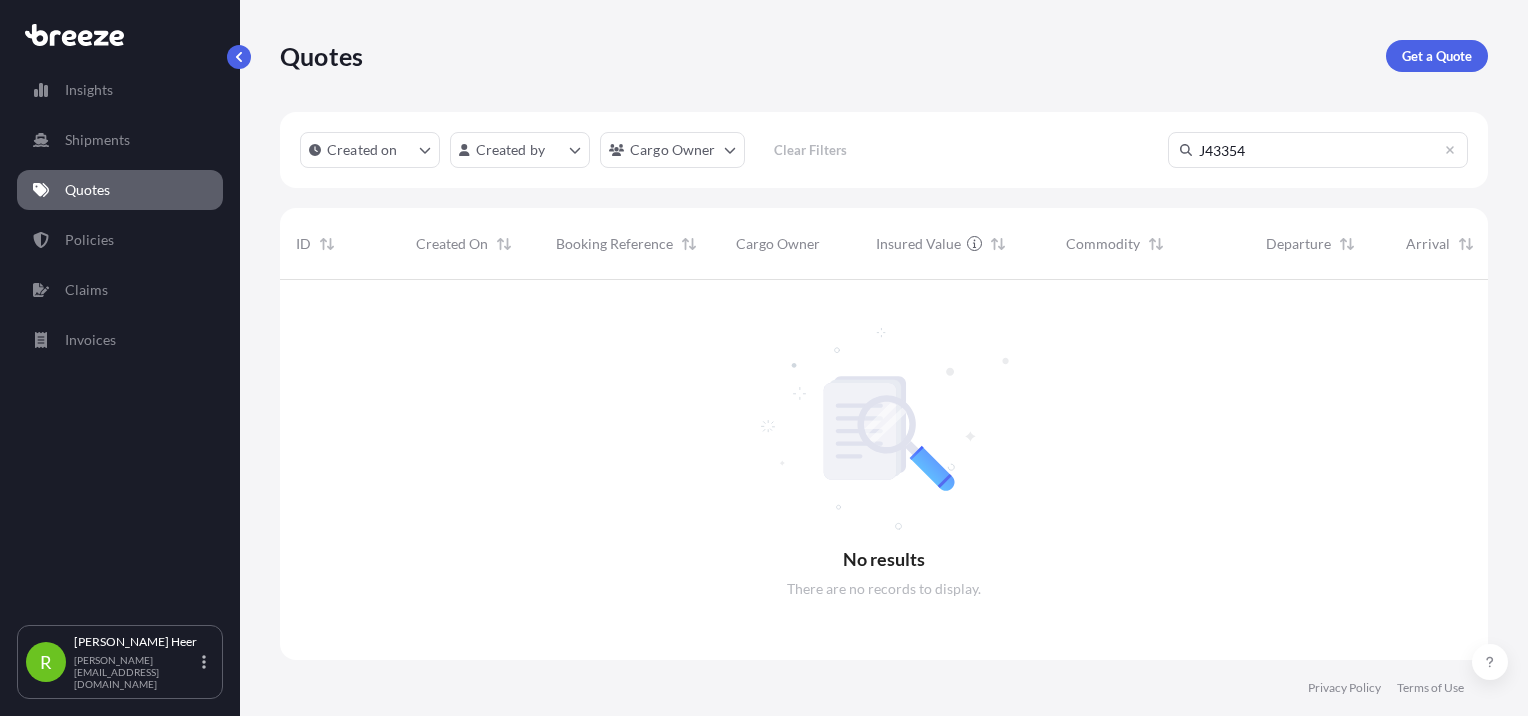 scroll, scrollTop: 16, scrollLeft: 16, axis: both 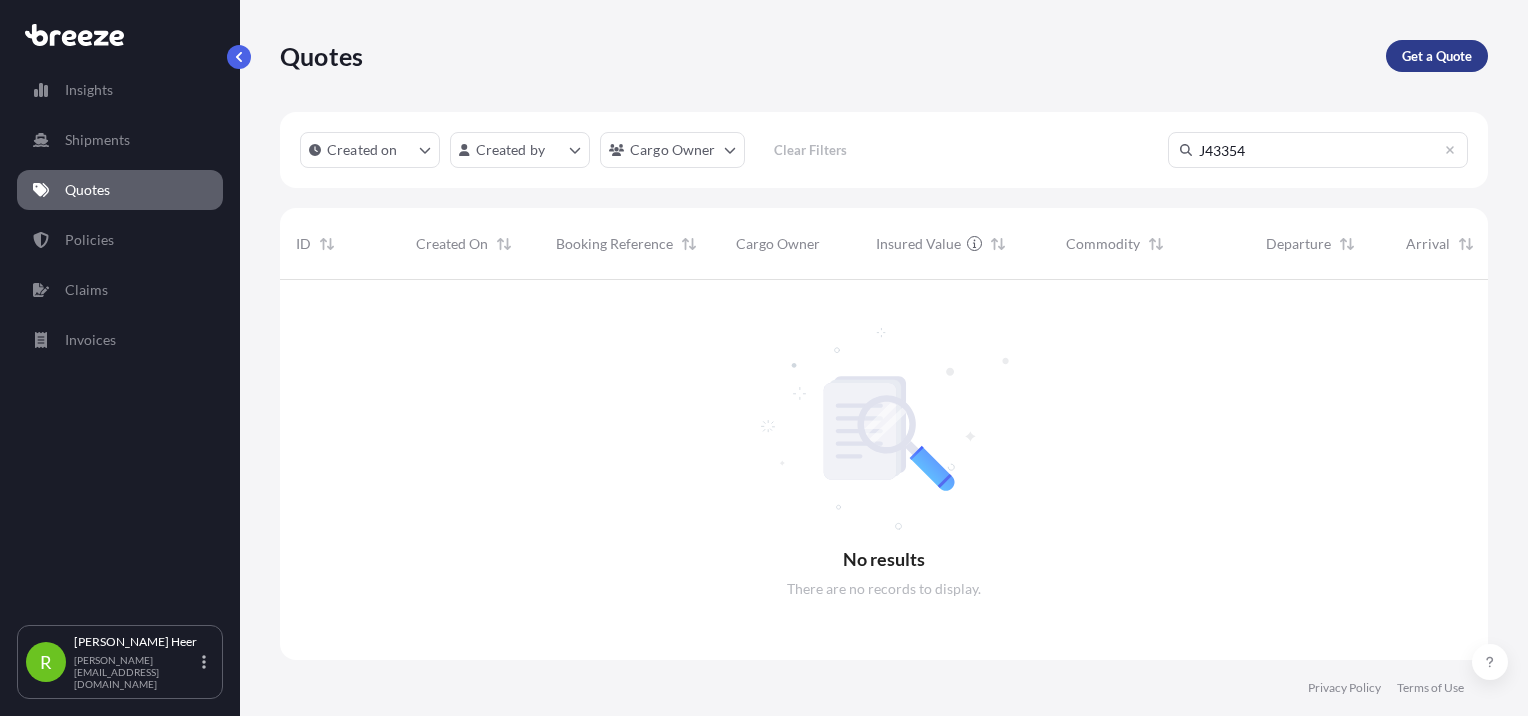 click on "Get a Quote" at bounding box center (1437, 56) 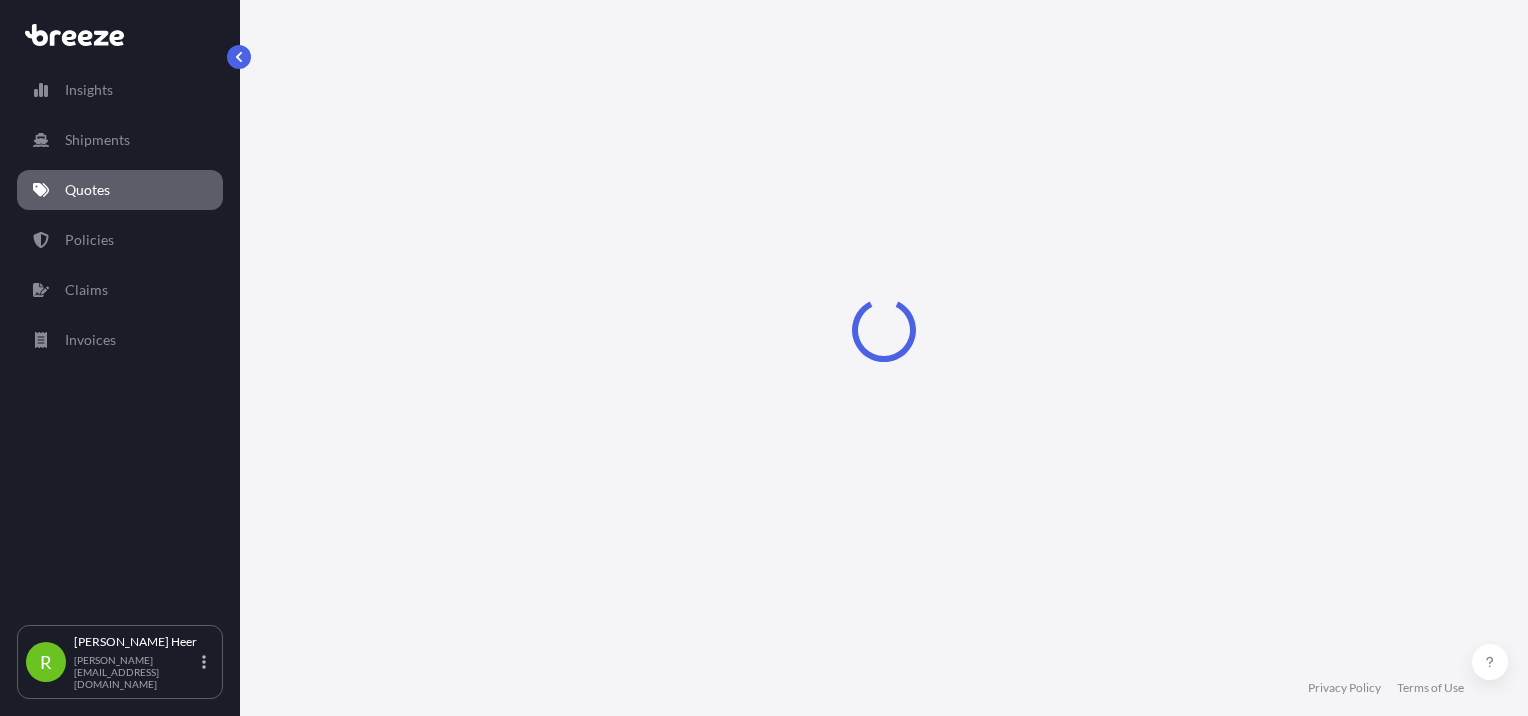 select on "Sea" 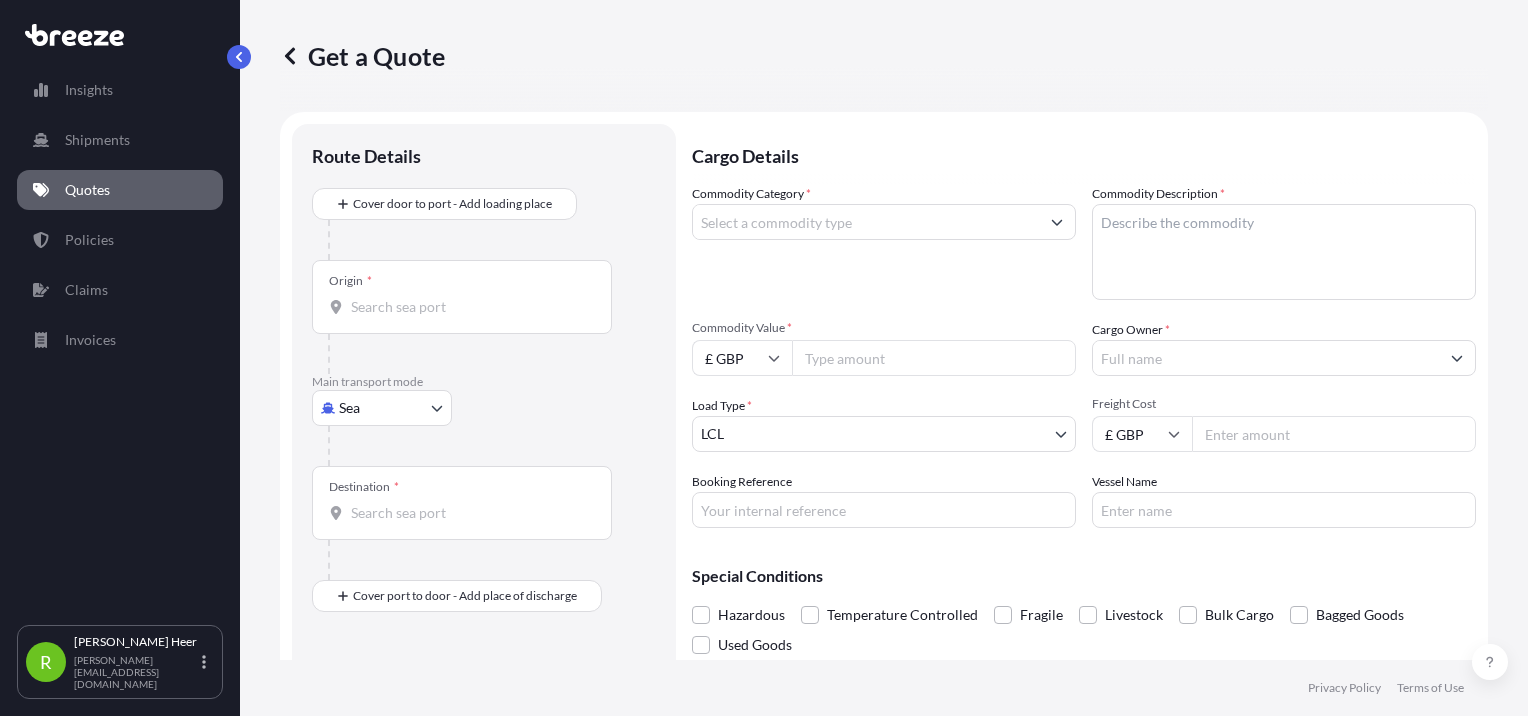 scroll, scrollTop: 32, scrollLeft: 0, axis: vertical 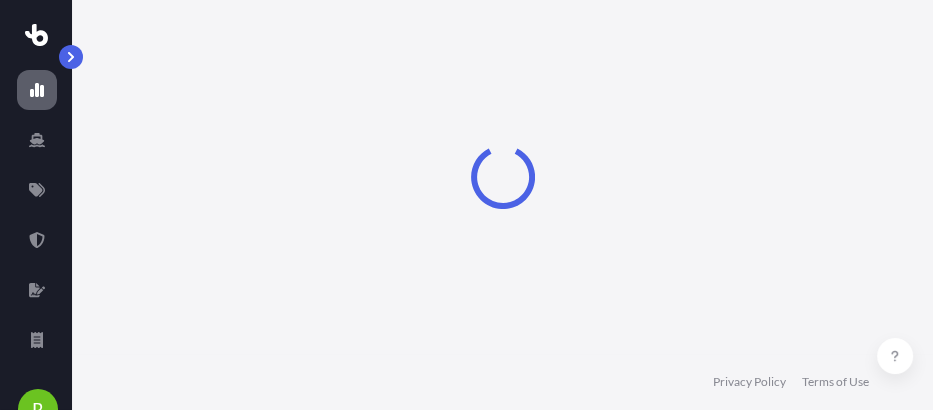 select on "2025" 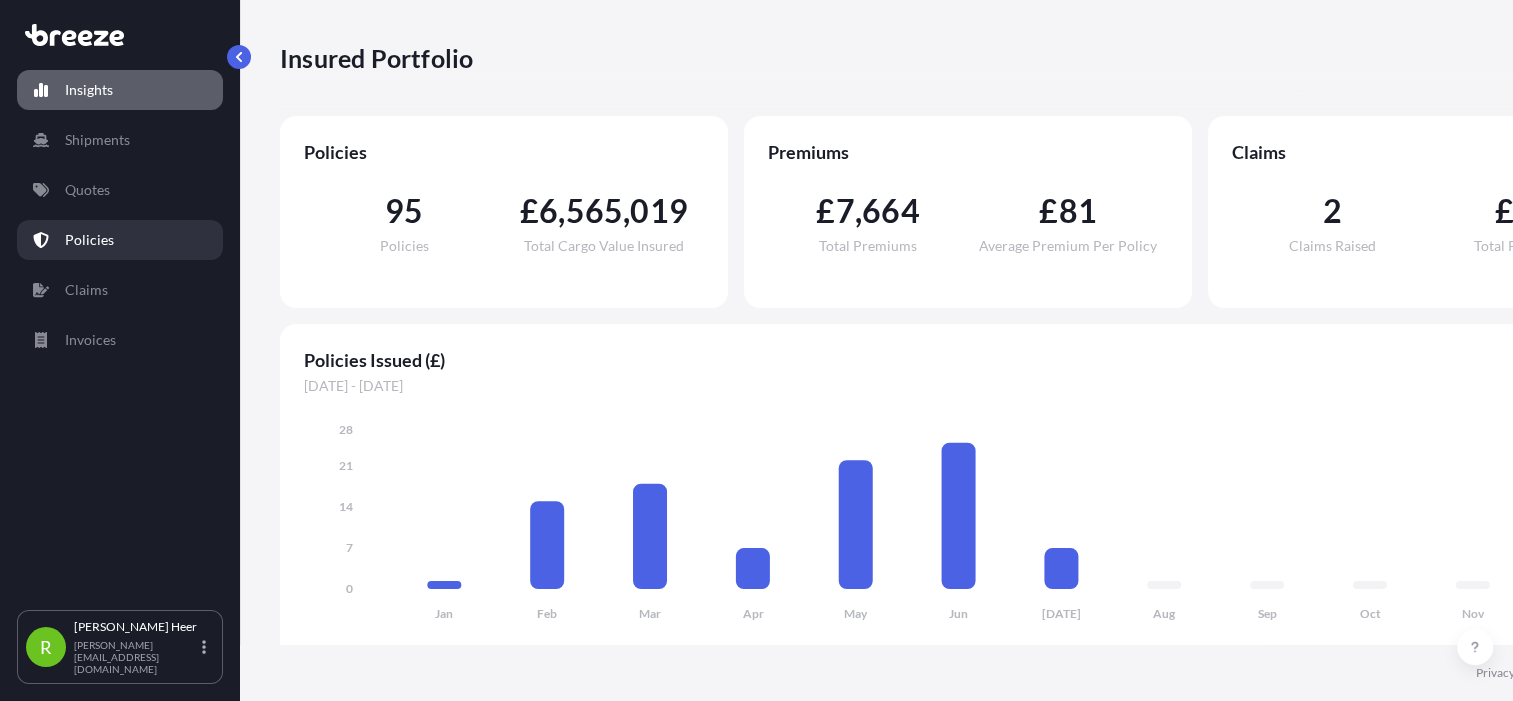 click on "Policies" at bounding box center [120, 240] 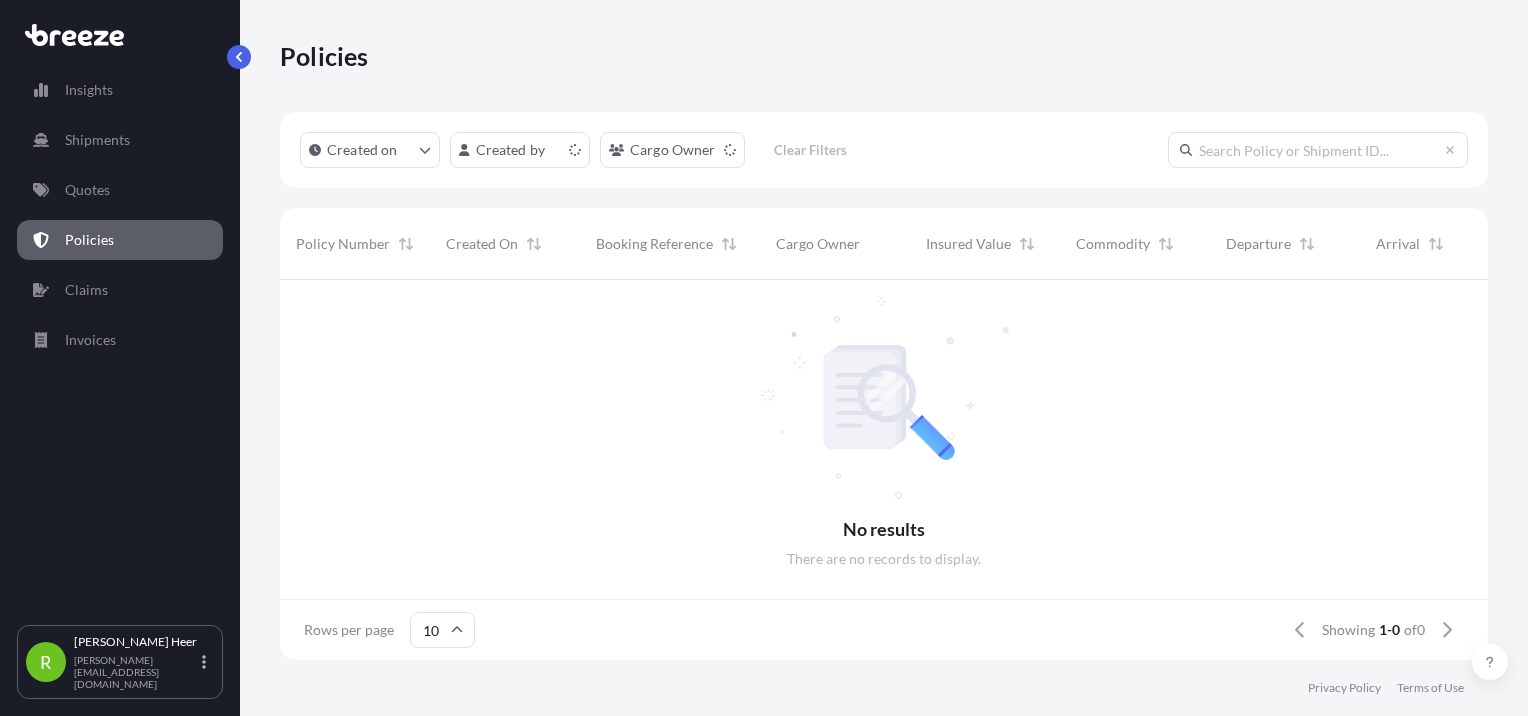 scroll, scrollTop: 376, scrollLeft: 1192, axis: both 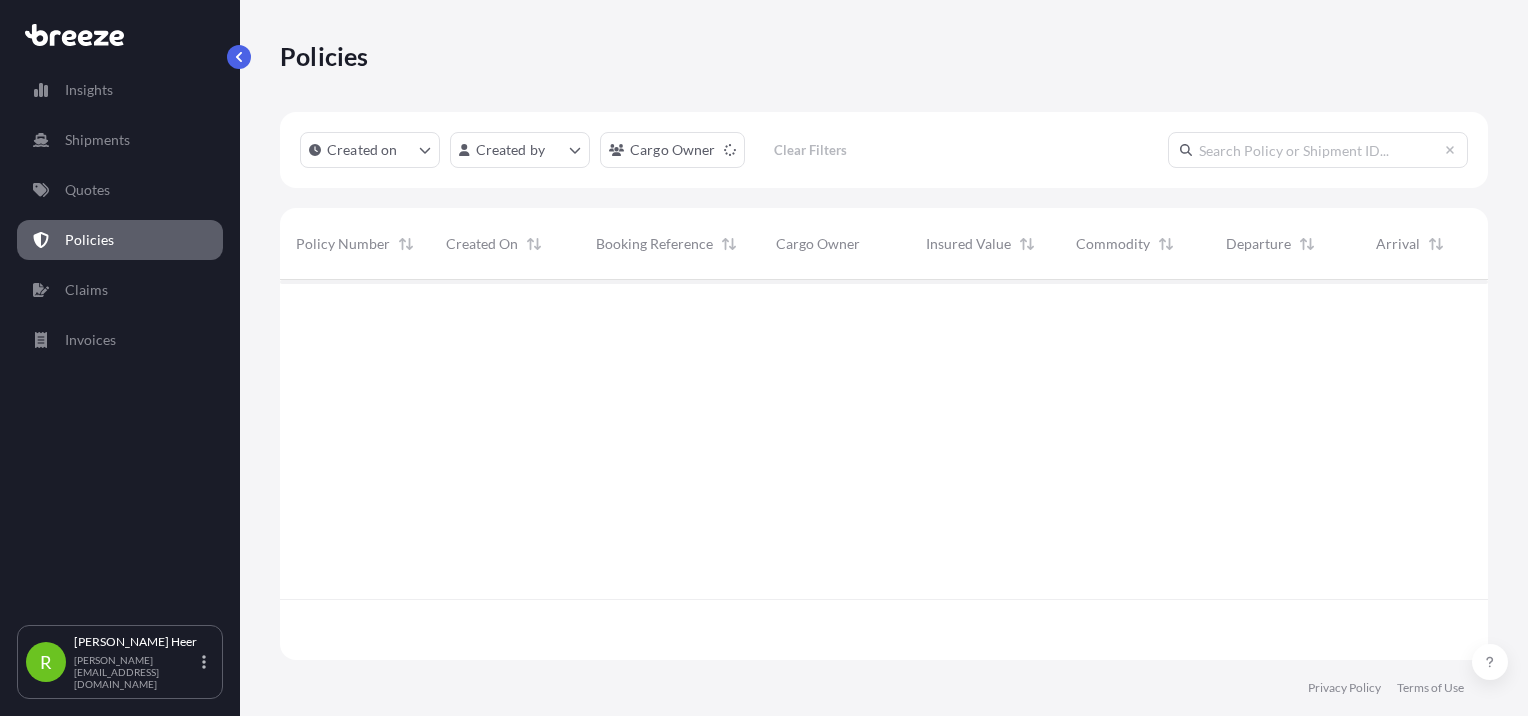 click at bounding box center (1318, 150) 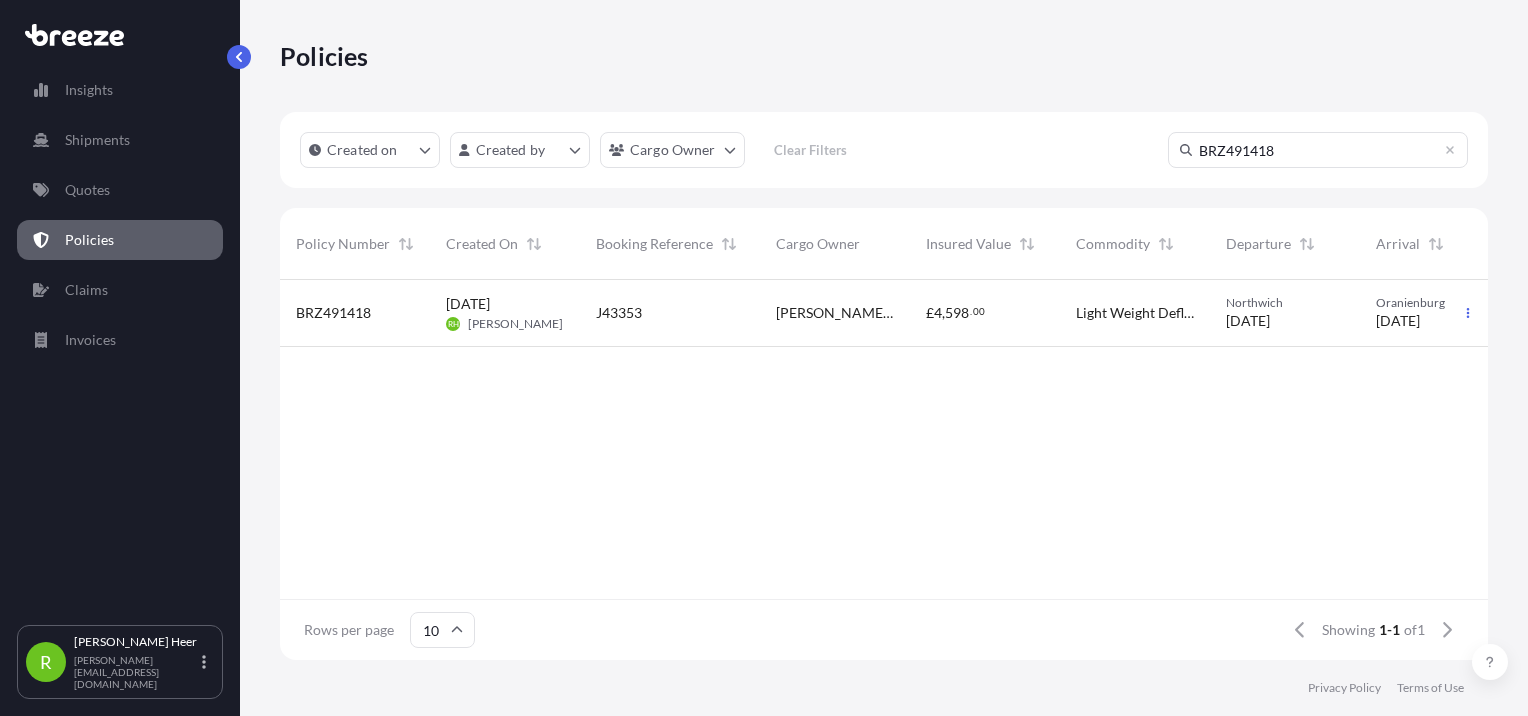 type on "BRZ491418" 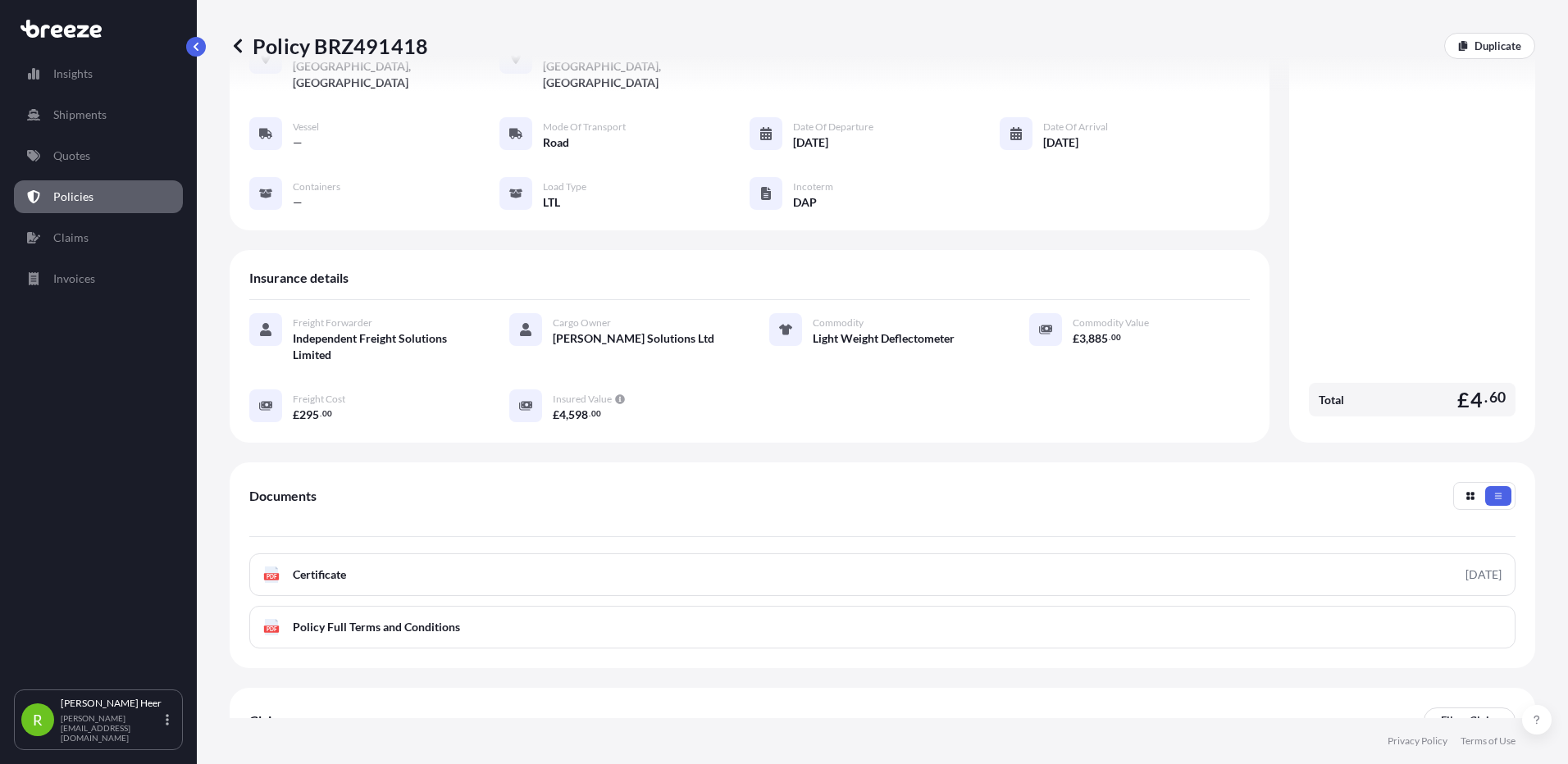 scroll, scrollTop: 0, scrollLeft: 0, axis: both 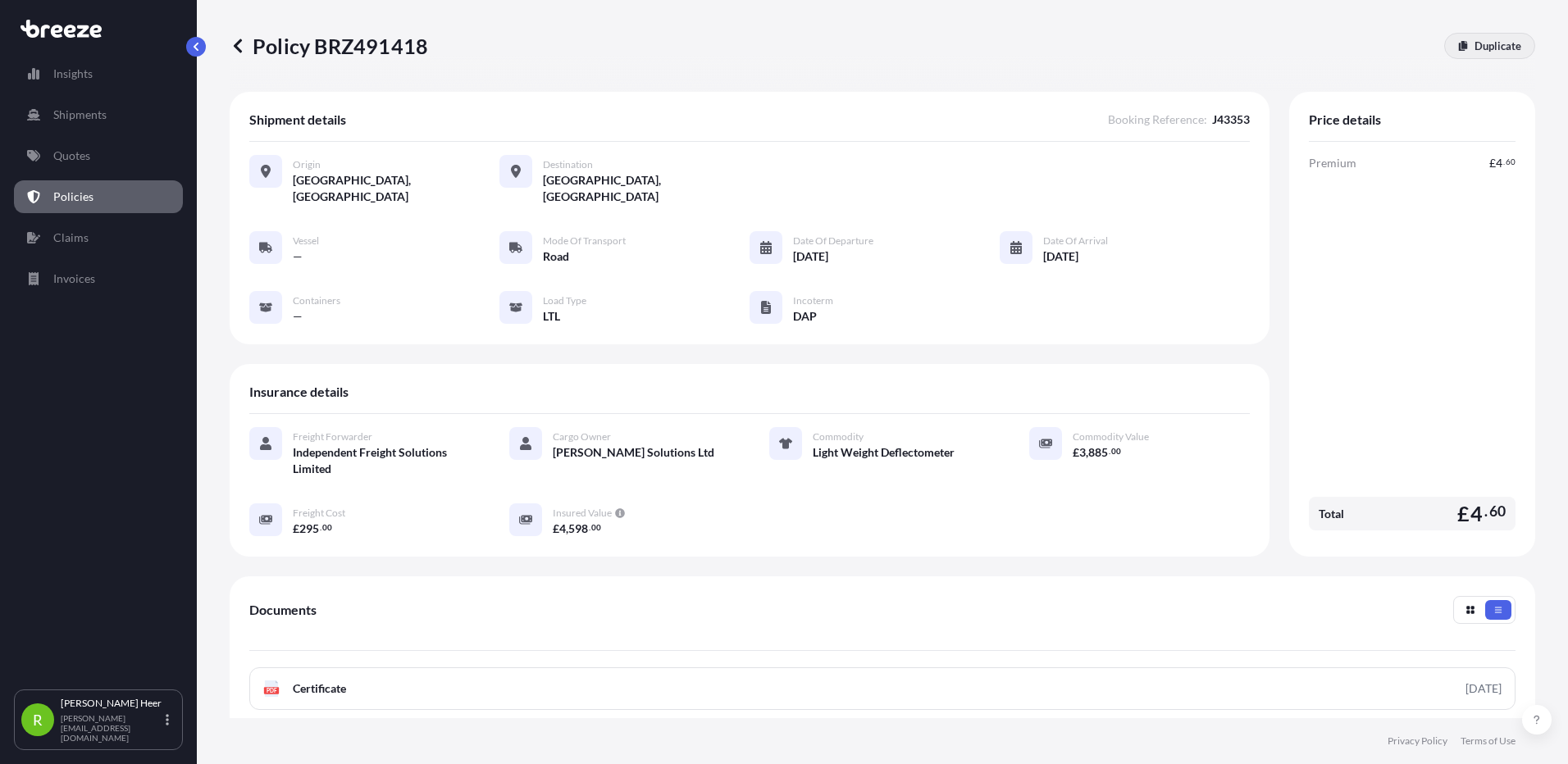 click on "Duplicate" at bounding box center [1497, 46] 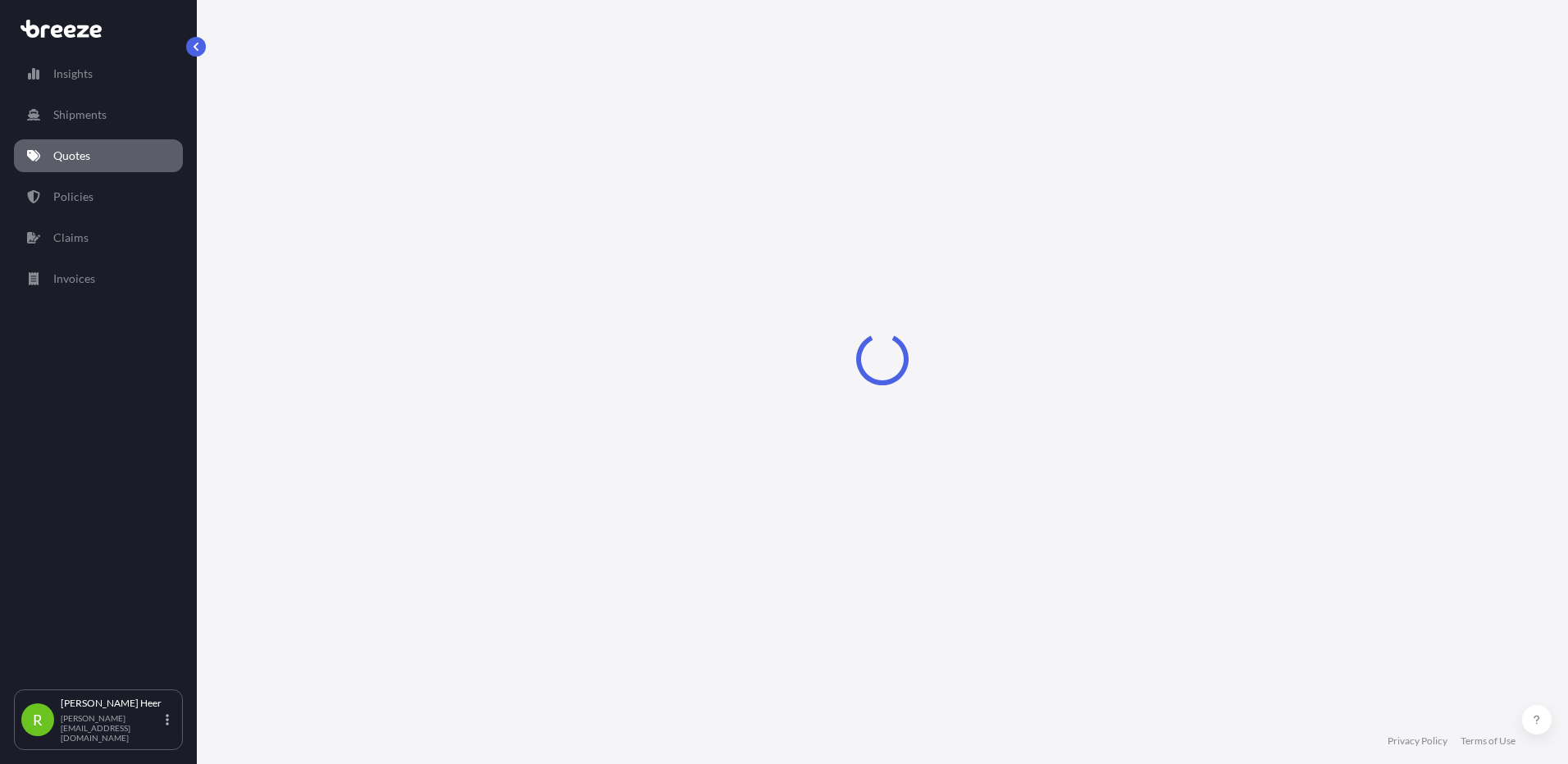 select on "Road" 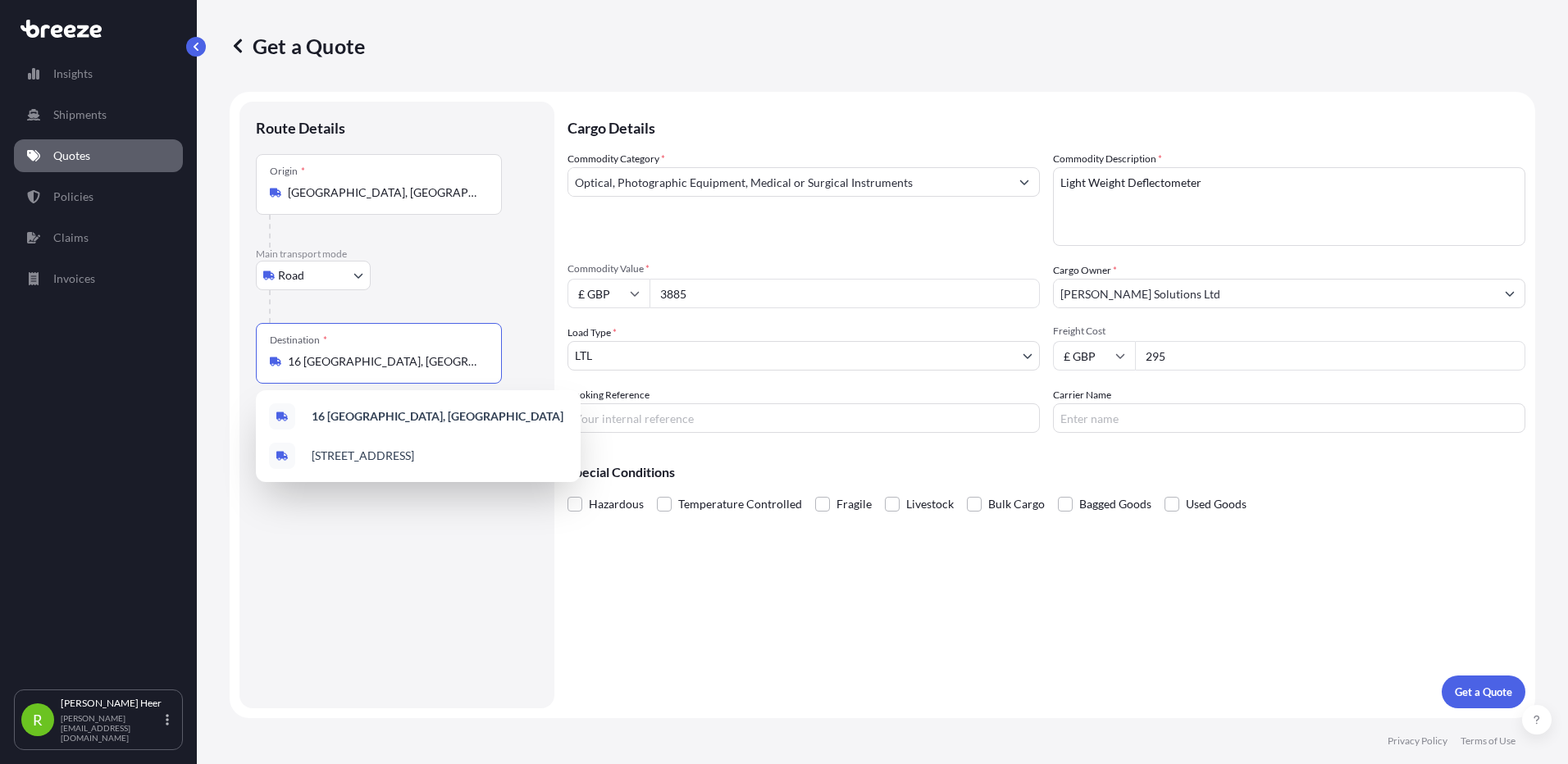 drag, startPoint x: 436, startPoint y: 366, endPoint x: 34, endPoint y: 316, distance: 405.09752 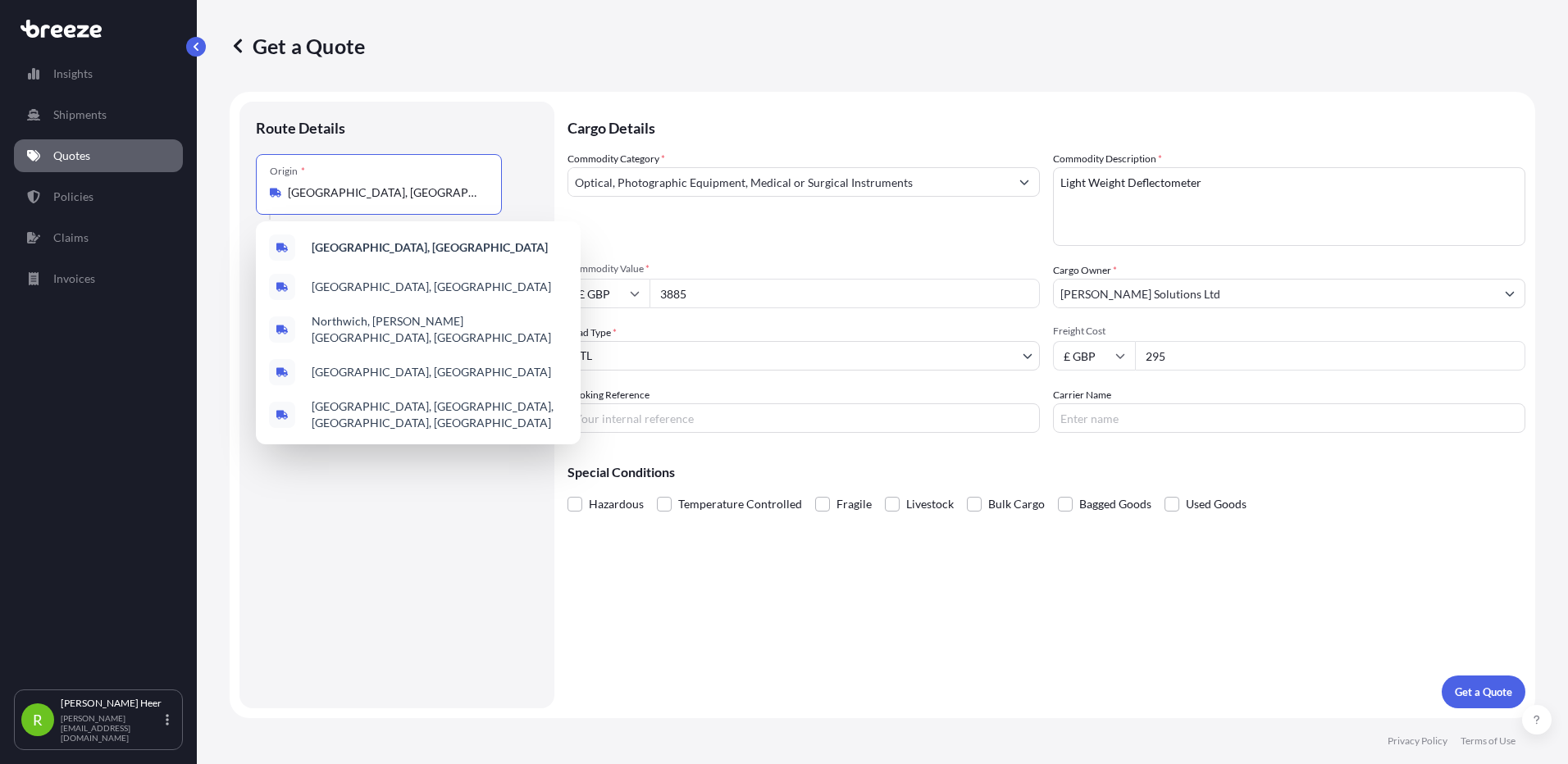 paste on "16 [GEOGRAPHIC_DATA], [GEOGRAPHIC_DATA]" 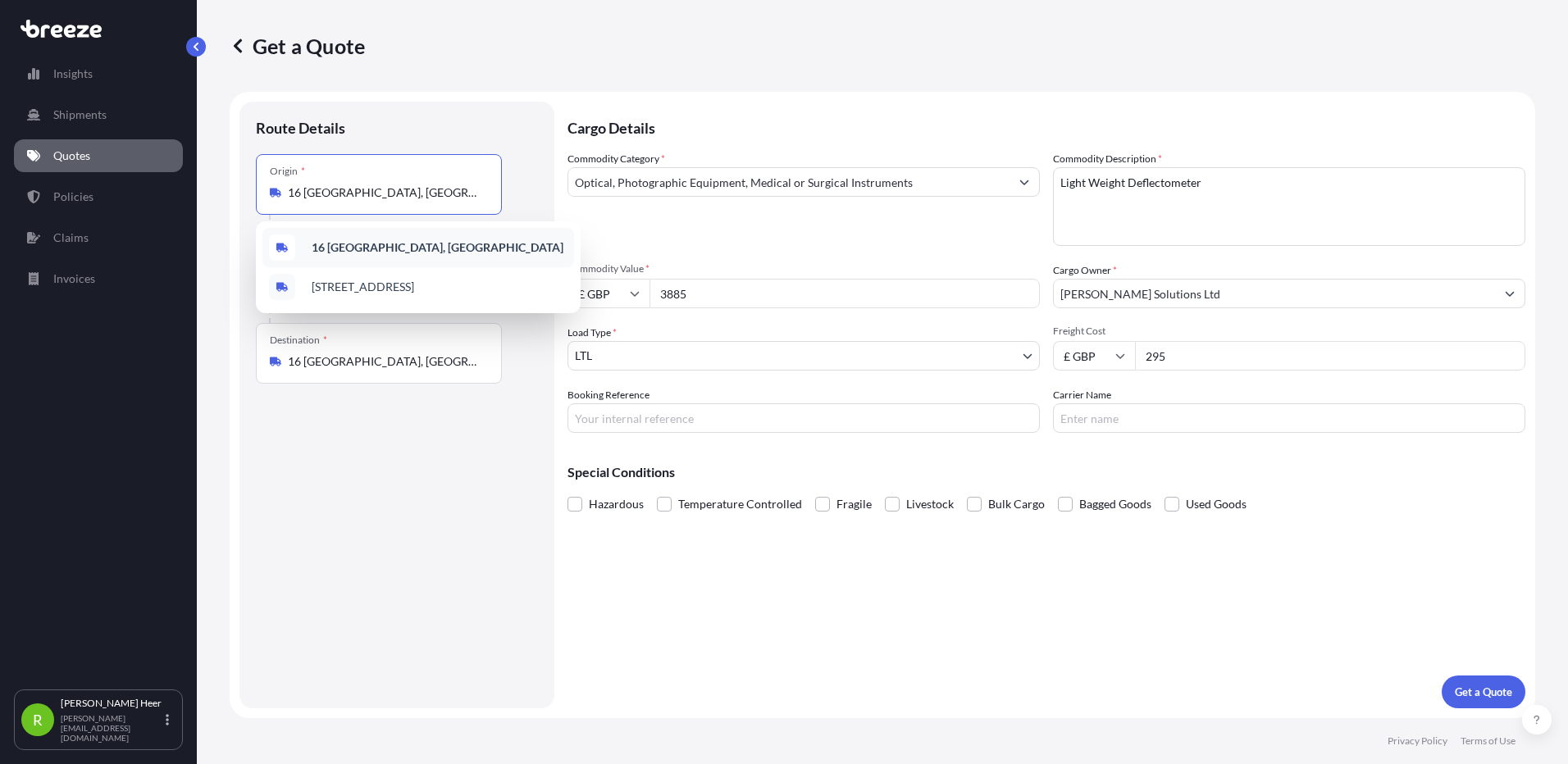 click on "16 [GEOGRAPHIC_DATA], [GEOGRAPHIC_DATA]" at bounding box center [418, 248] 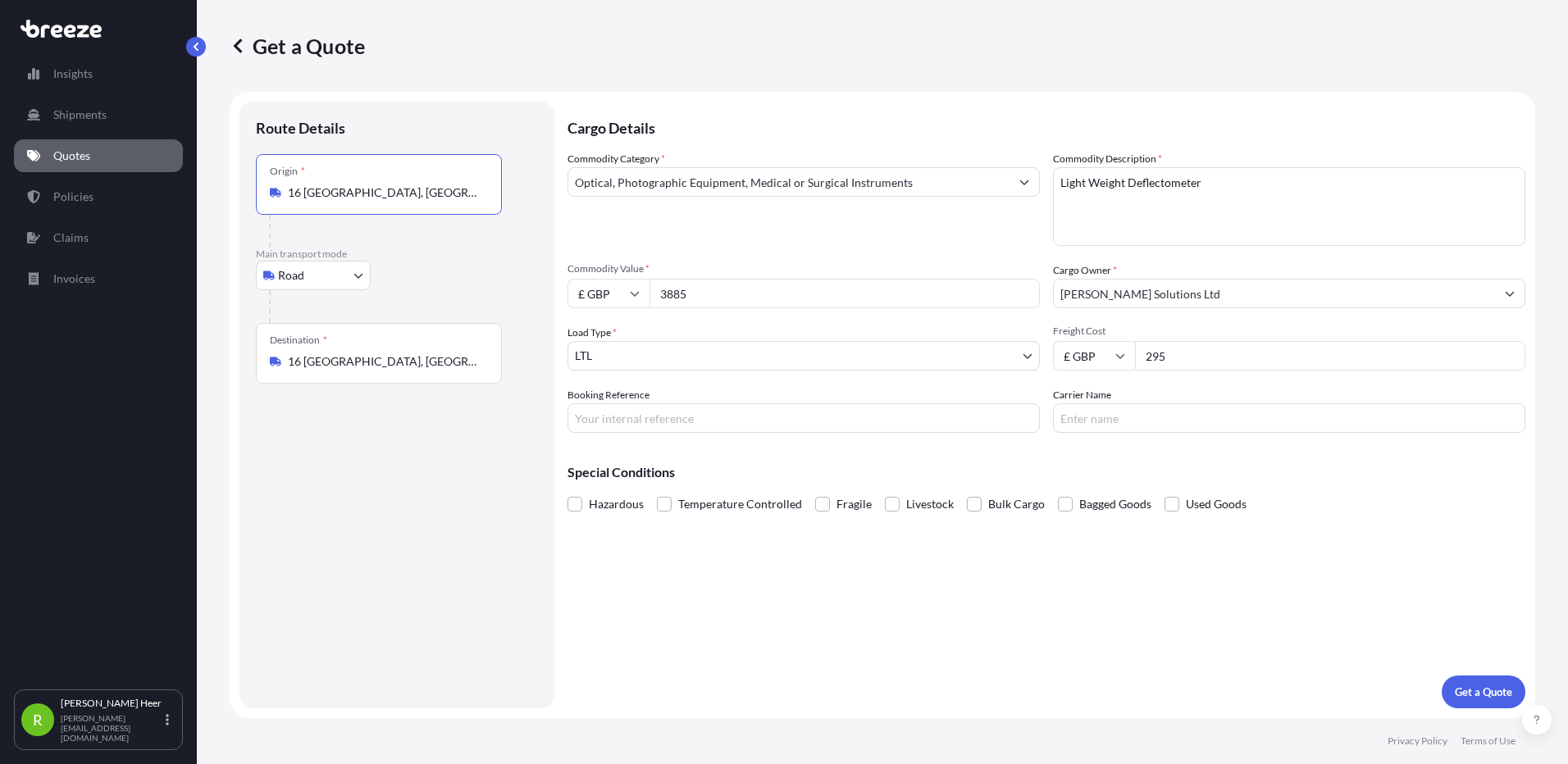 type on "16 [GEOGRAPHIC_DATA], [GEOGRAPHIC_DATA]" 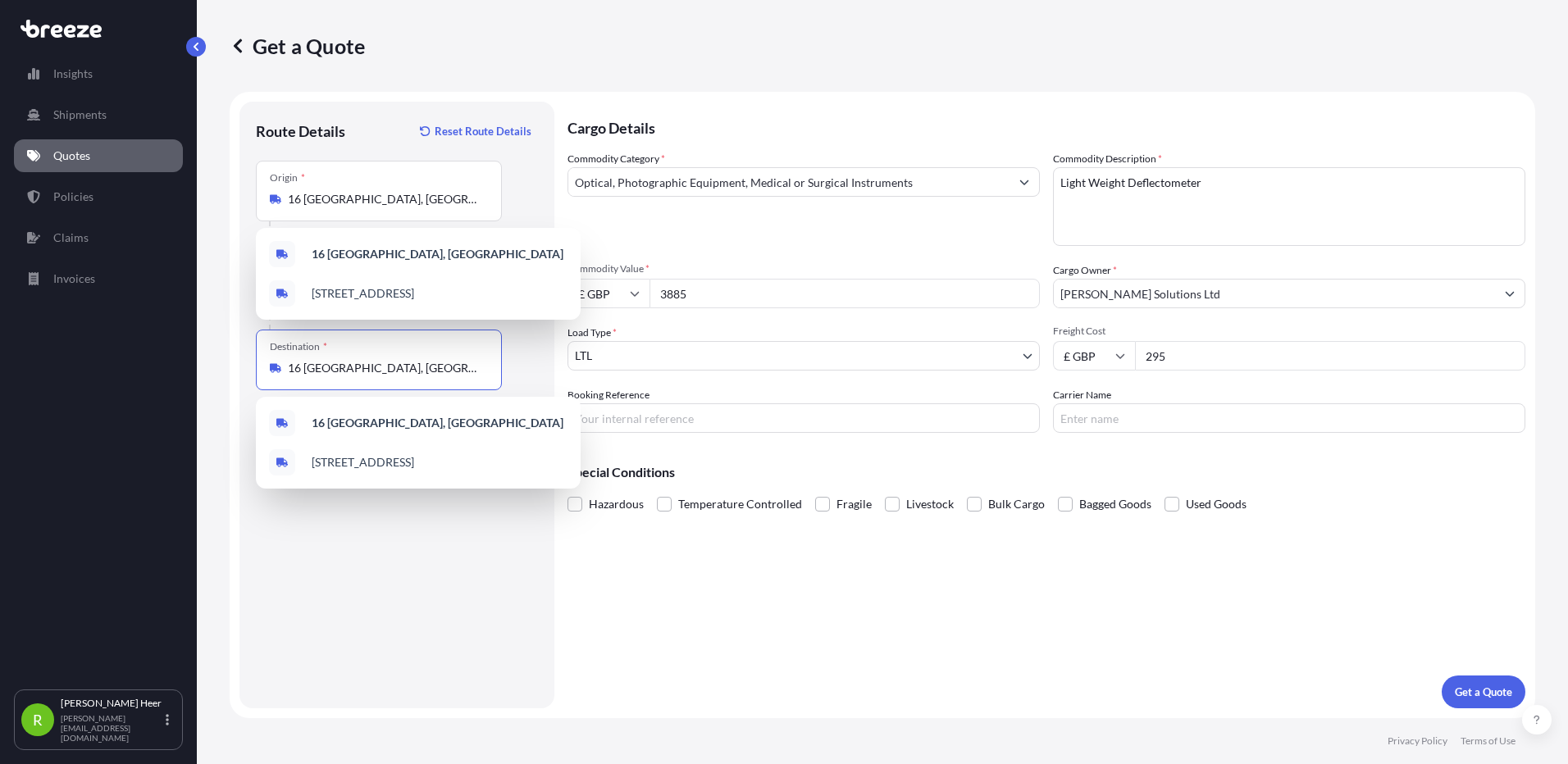 drag, startPoint x: 42, startPoint y: 341, endPoint x: -203, endPoint y: 341, distance: 245 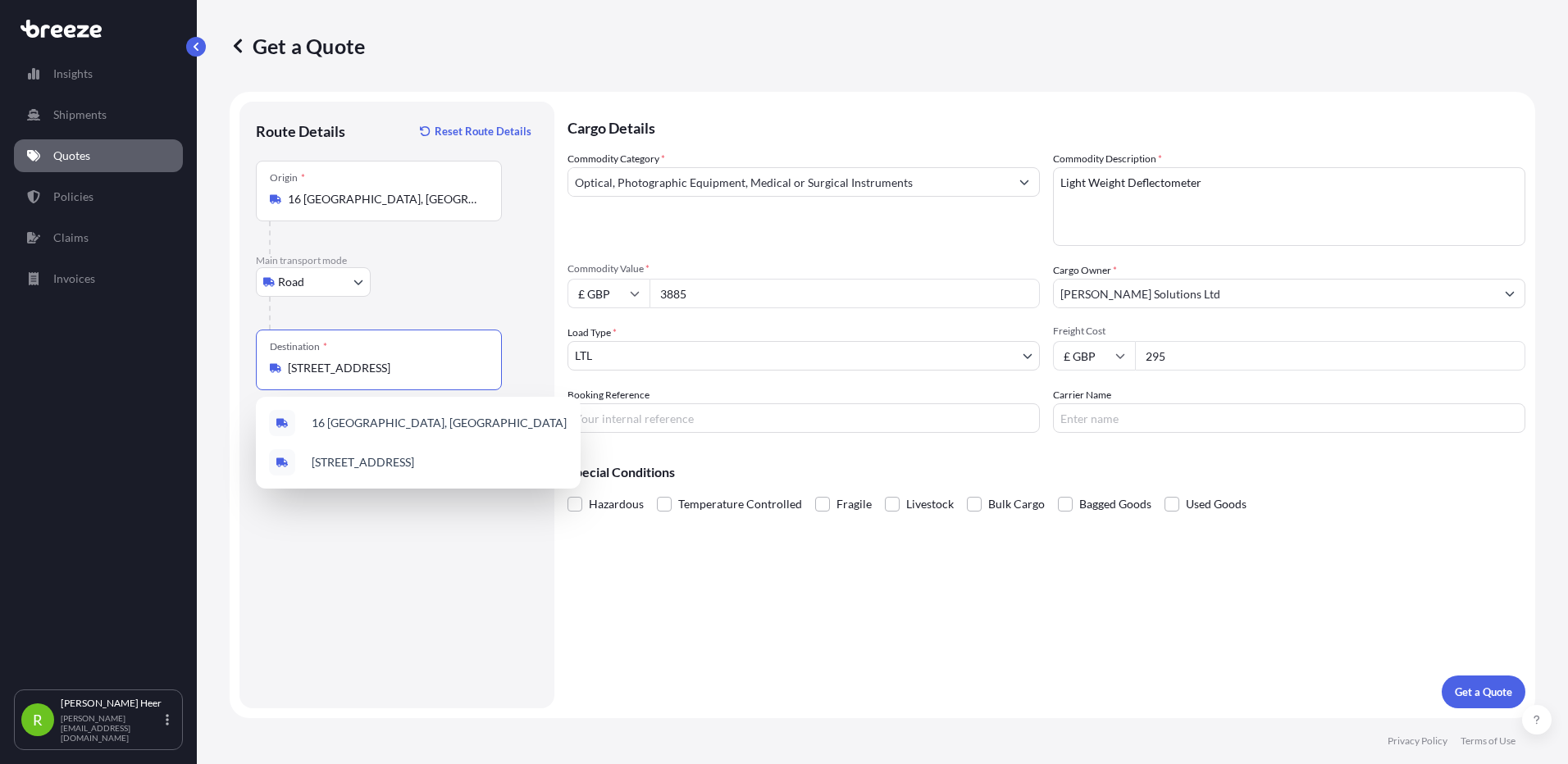 scroll, scrollTop: 0, scrollLeft: 78, axis: horizontal 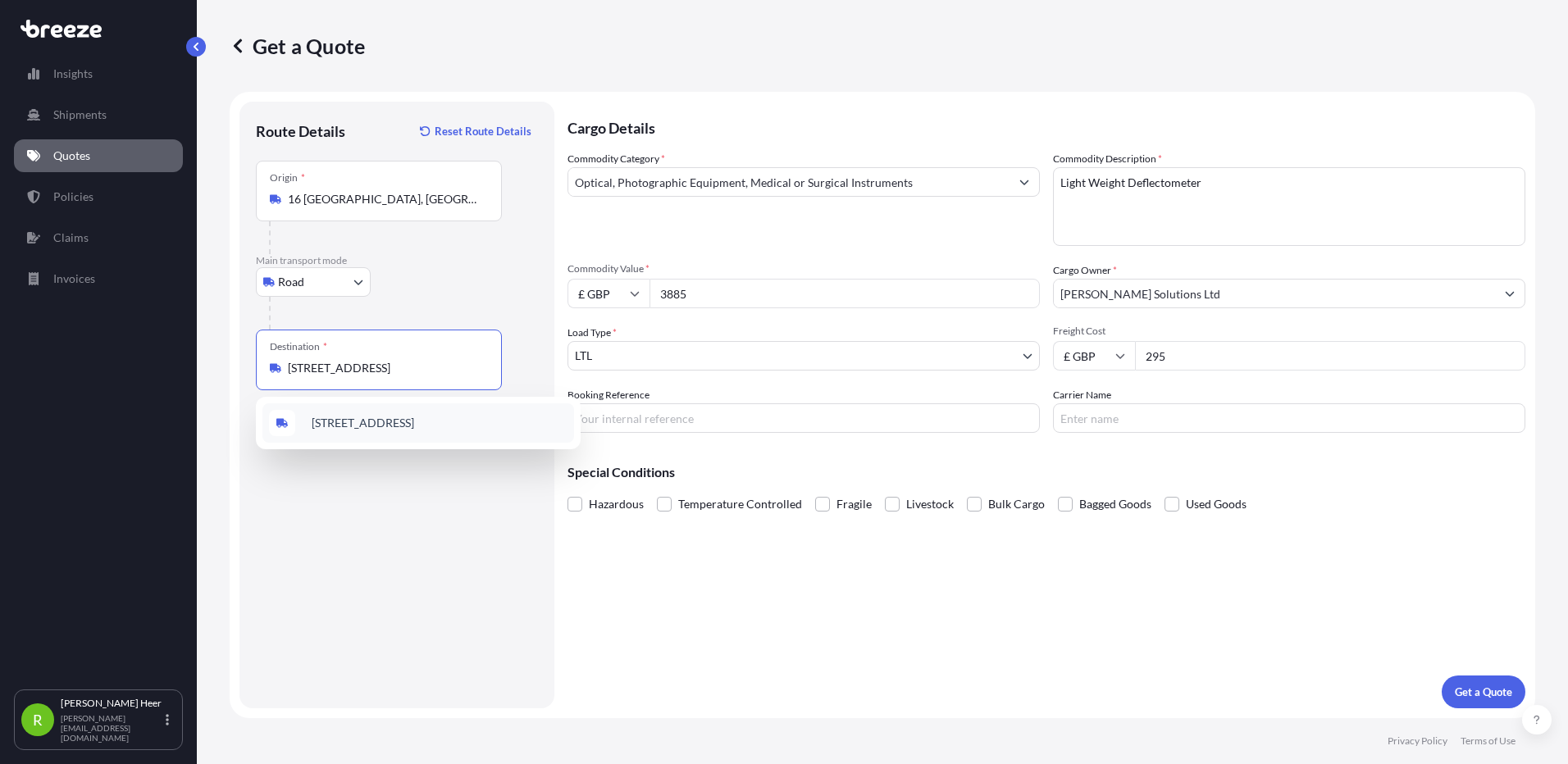 click on "[STREET_ADDRESS]" at bounding box center (362, 423) 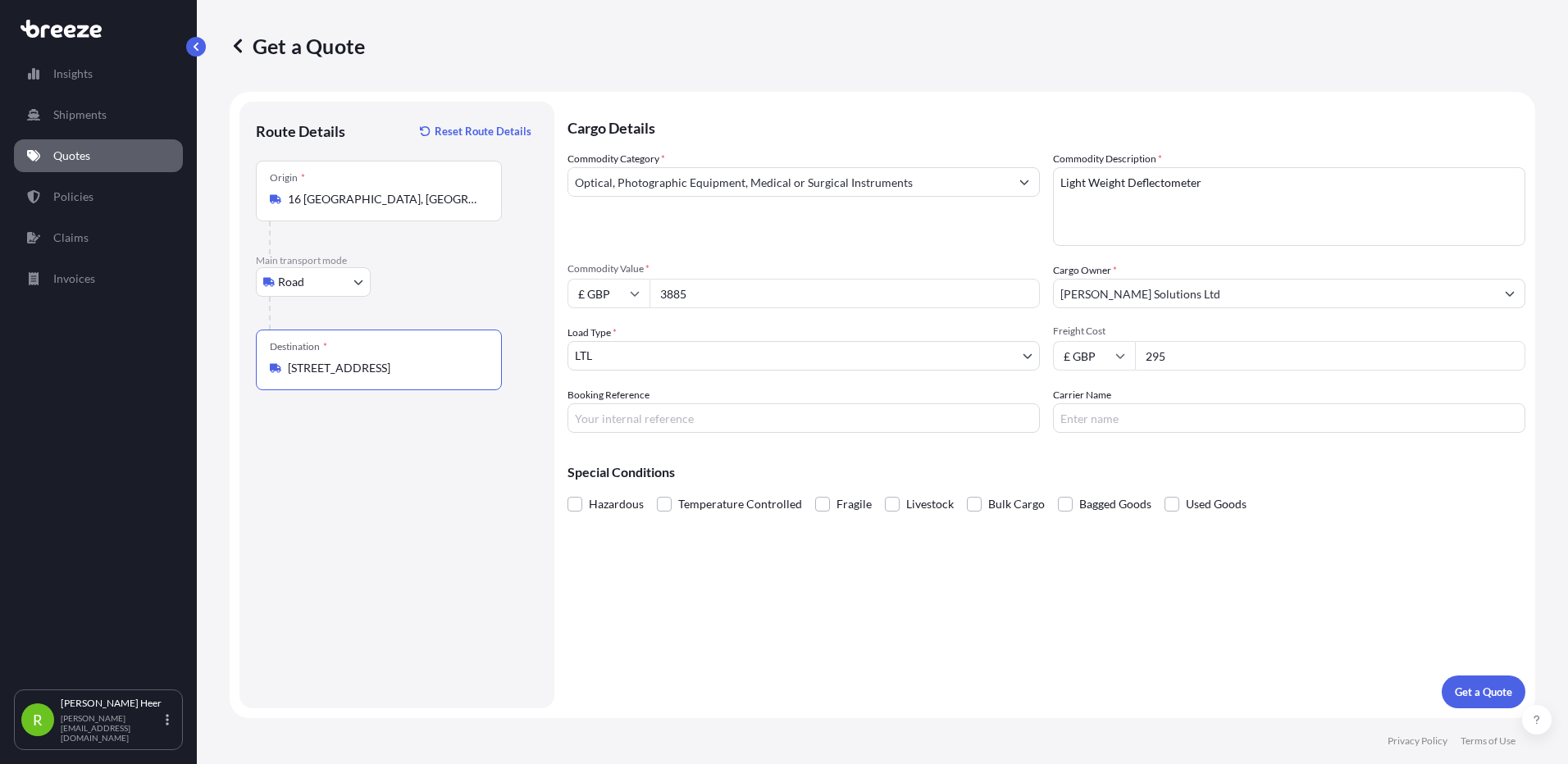 type on "[STREET_ADDRESS]" 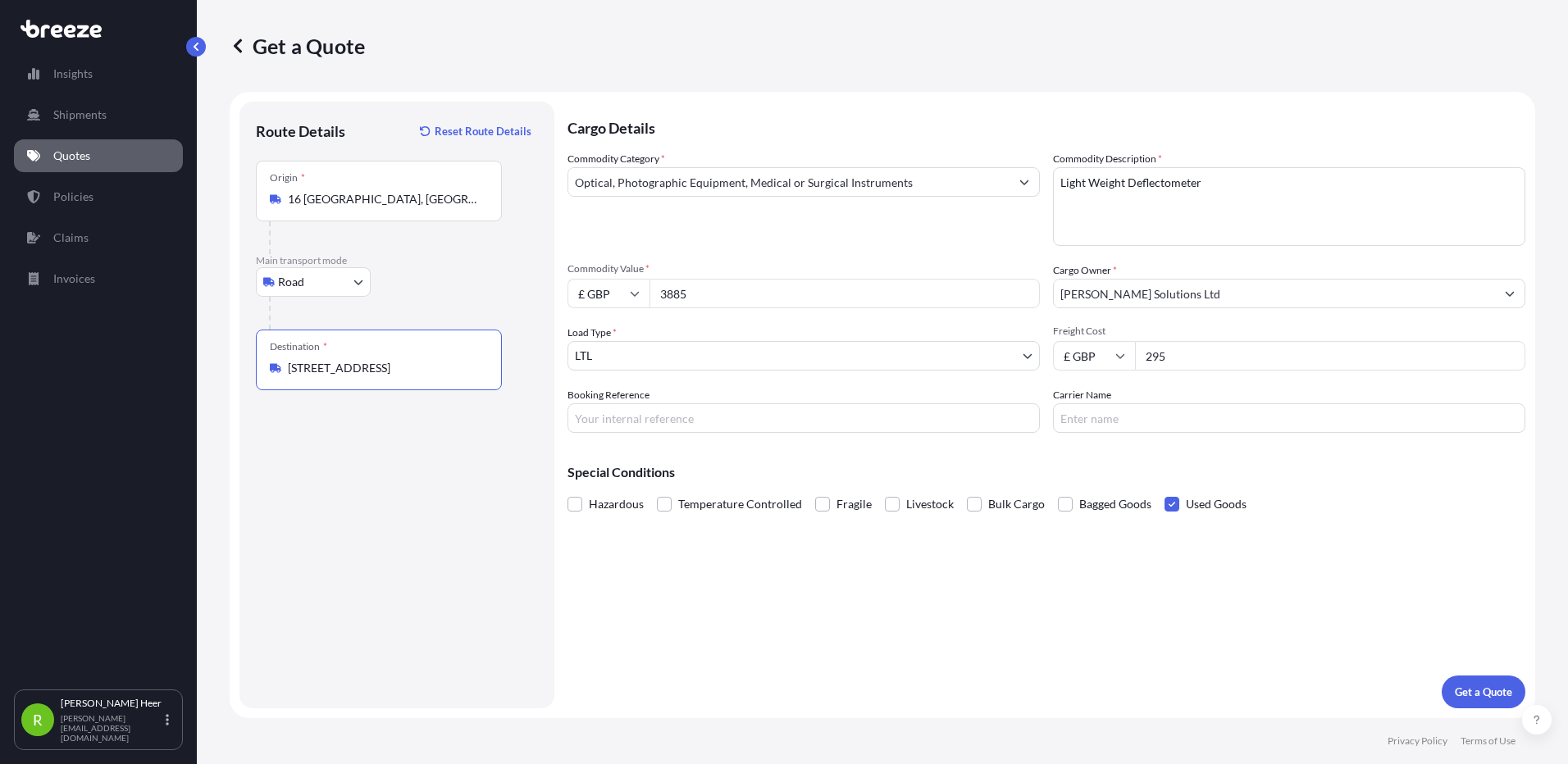 scroll, scrollTop: 0, scrollLeft: 0, axis: both 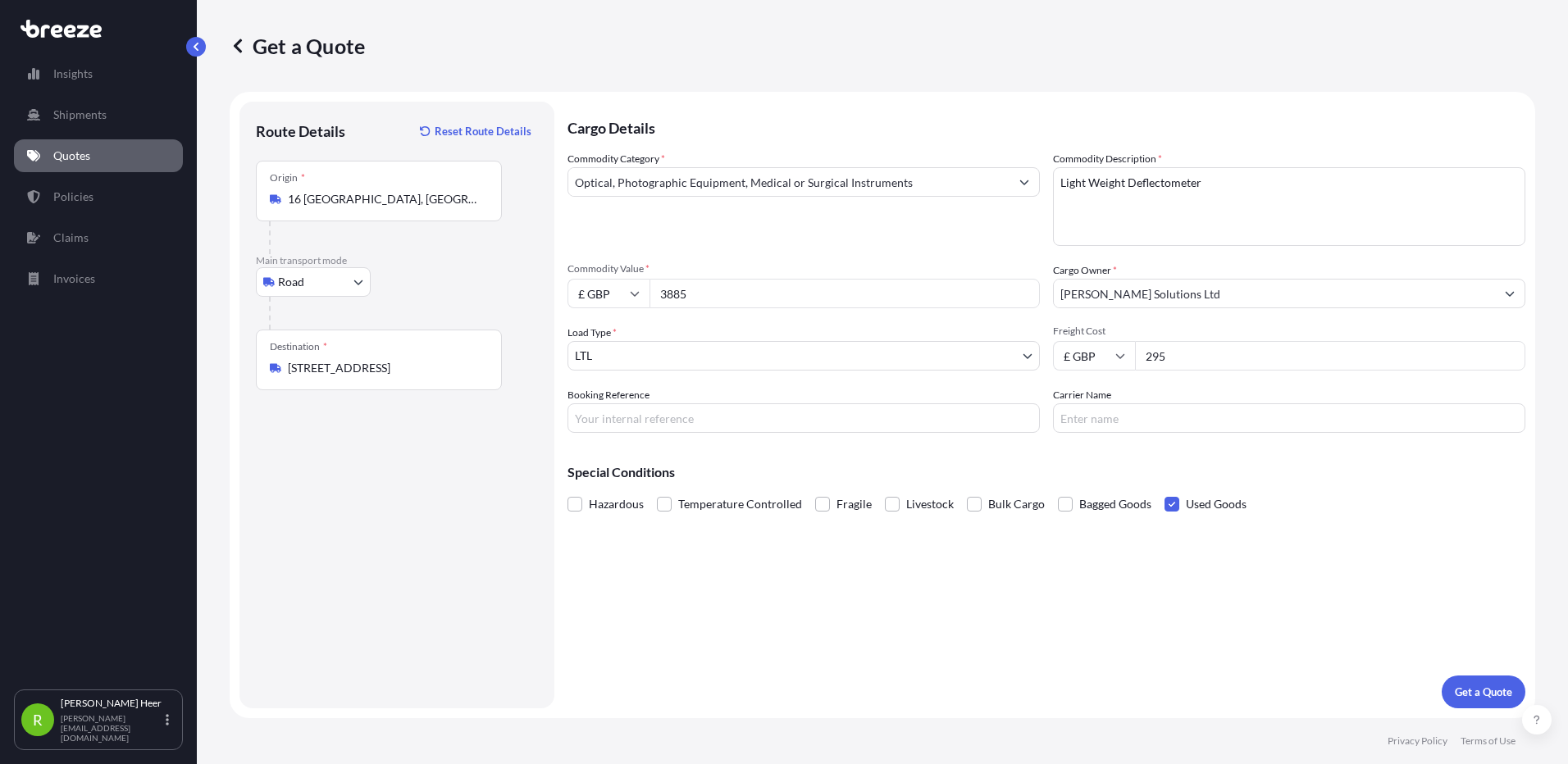 drag, startPoint x: 1205, startPoint y: 362, endPoint x: 900, endPoint y: 343, distance: 305.59123 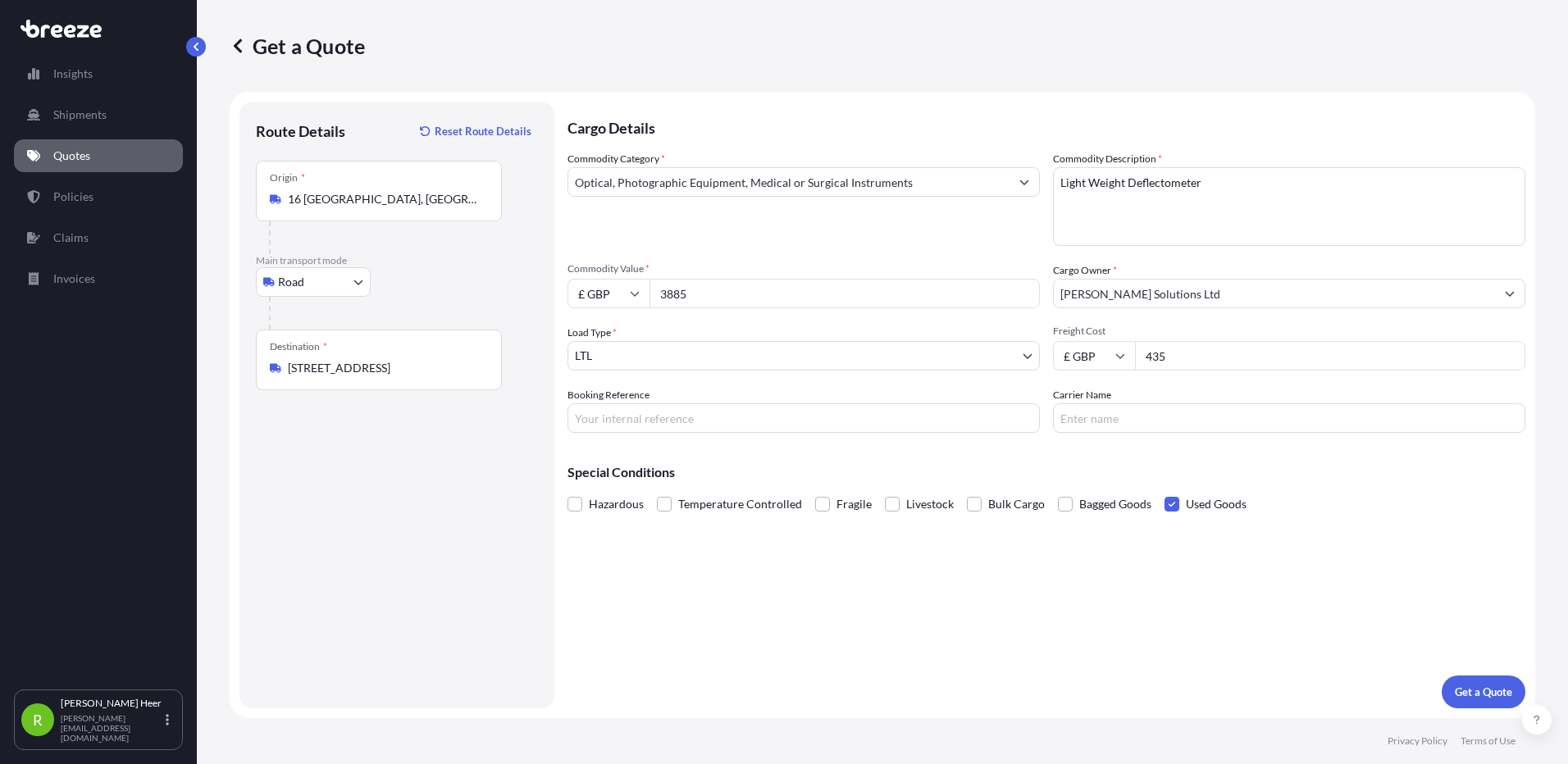 type on "435" 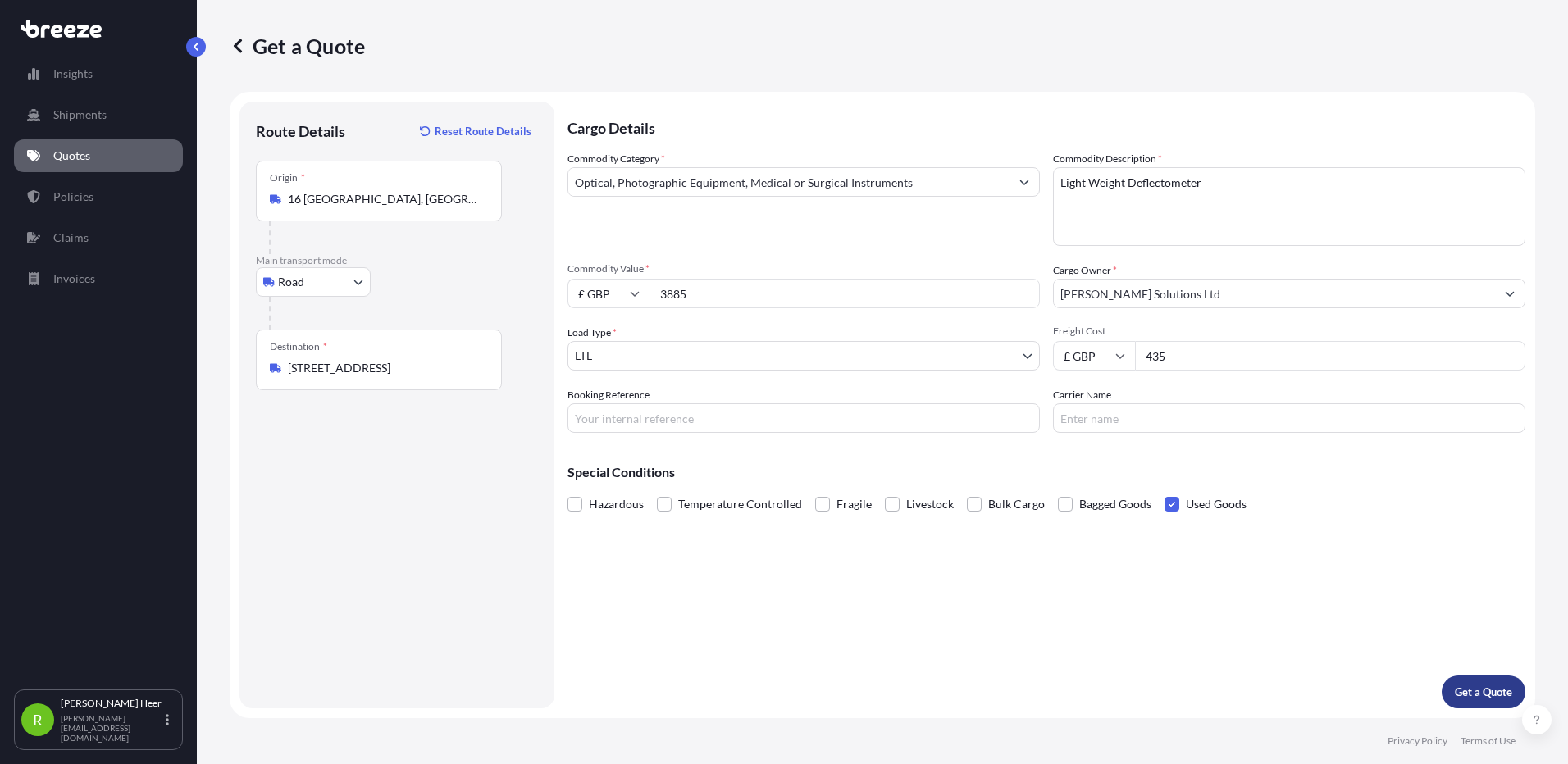 click on "Get a Quote" at bounding box center (1484, 692) 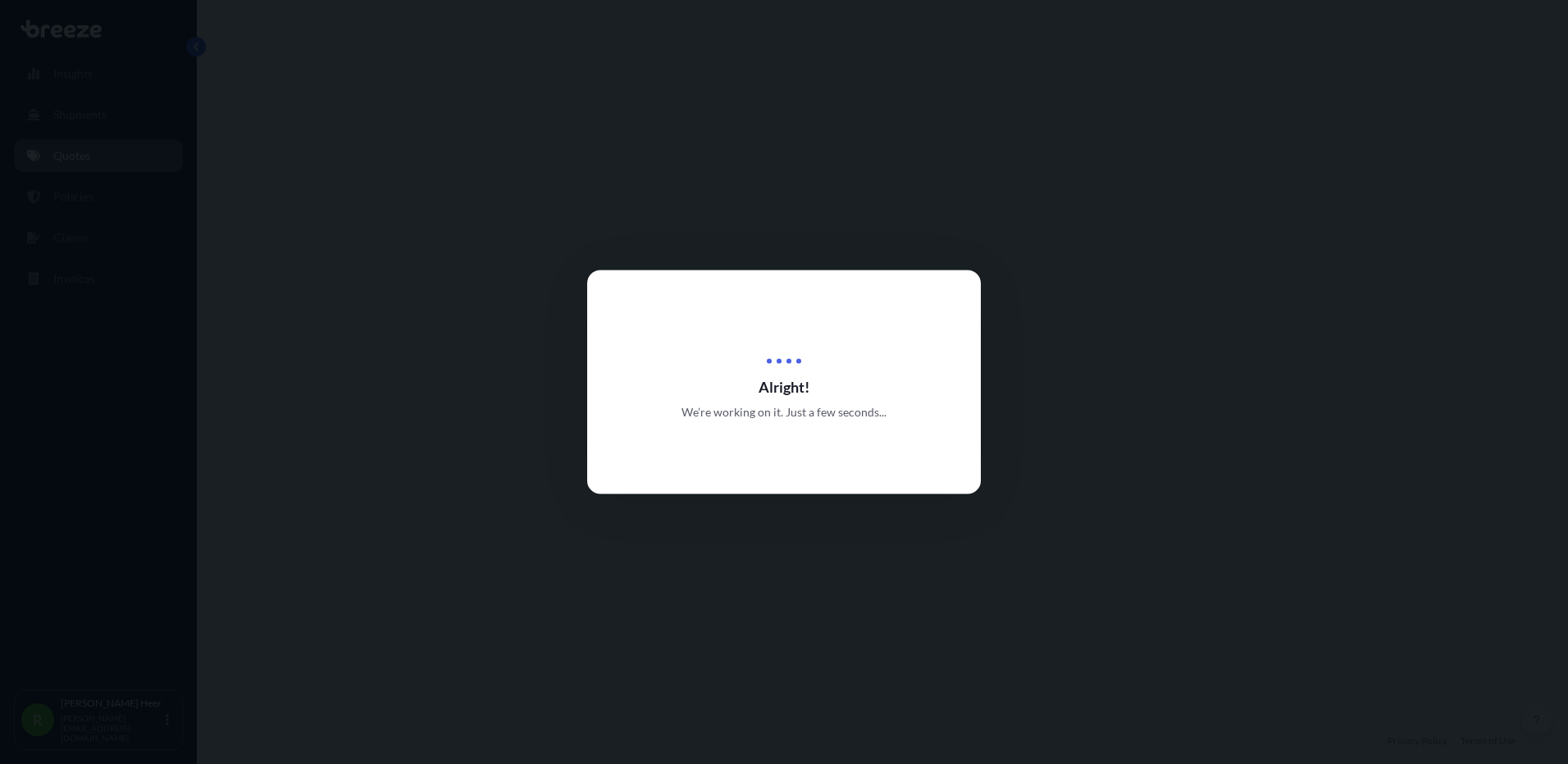 select on "Road" 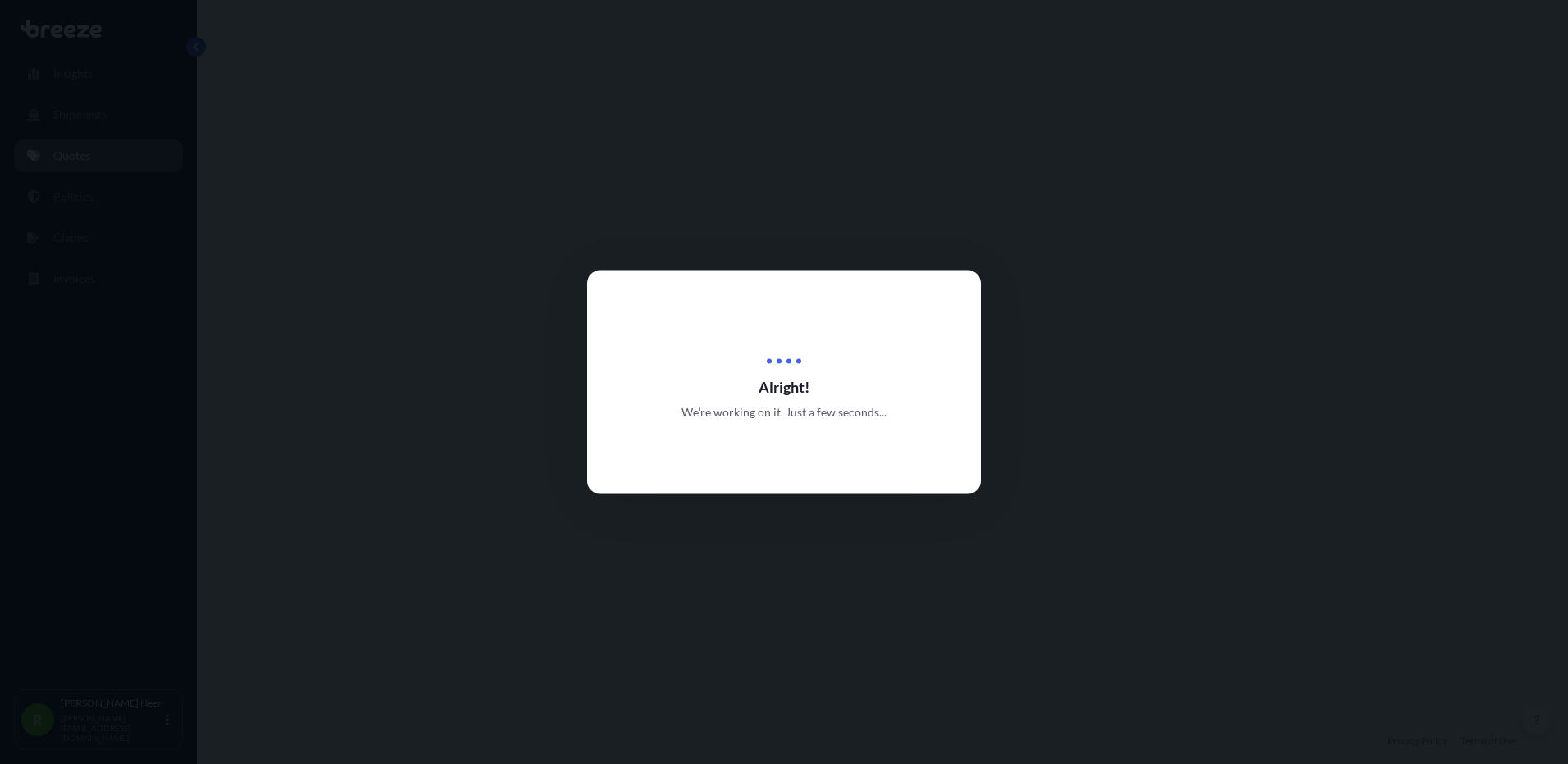 select on "1" 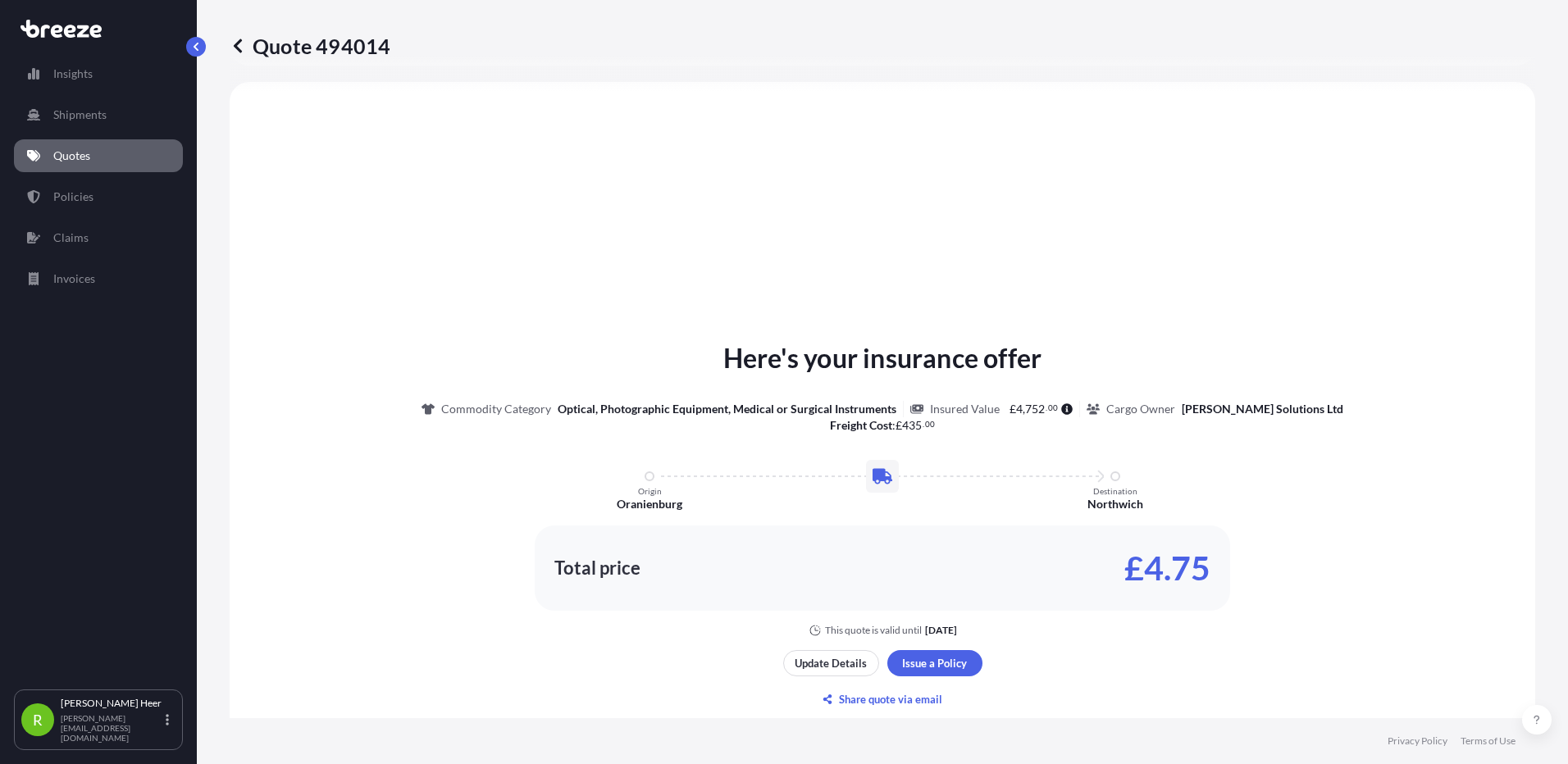 scroll, scrollTop: 0, scrollLeft: 0, axis: both 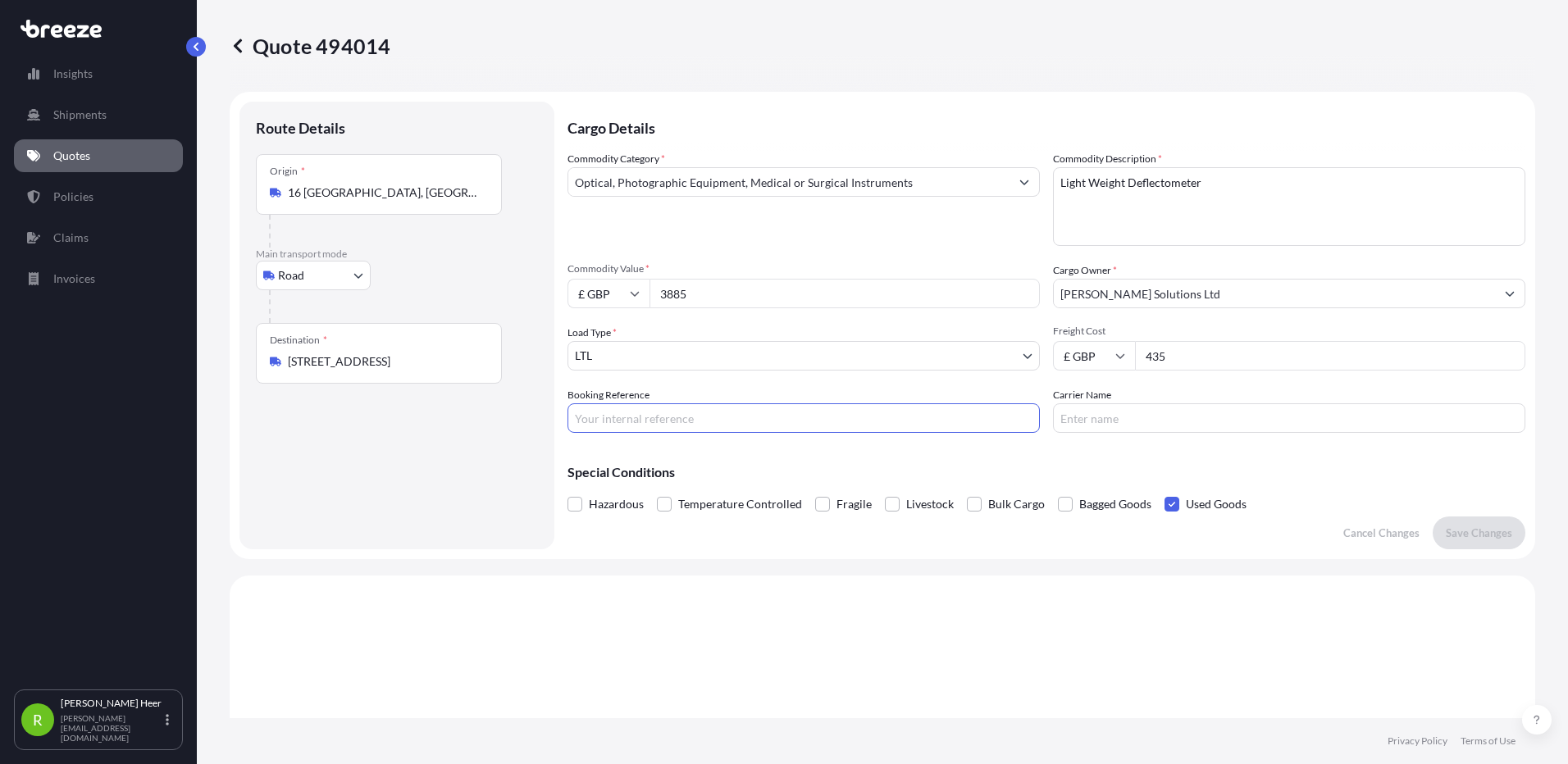 click on "Booking Reference" at bounding box center [804, 418] 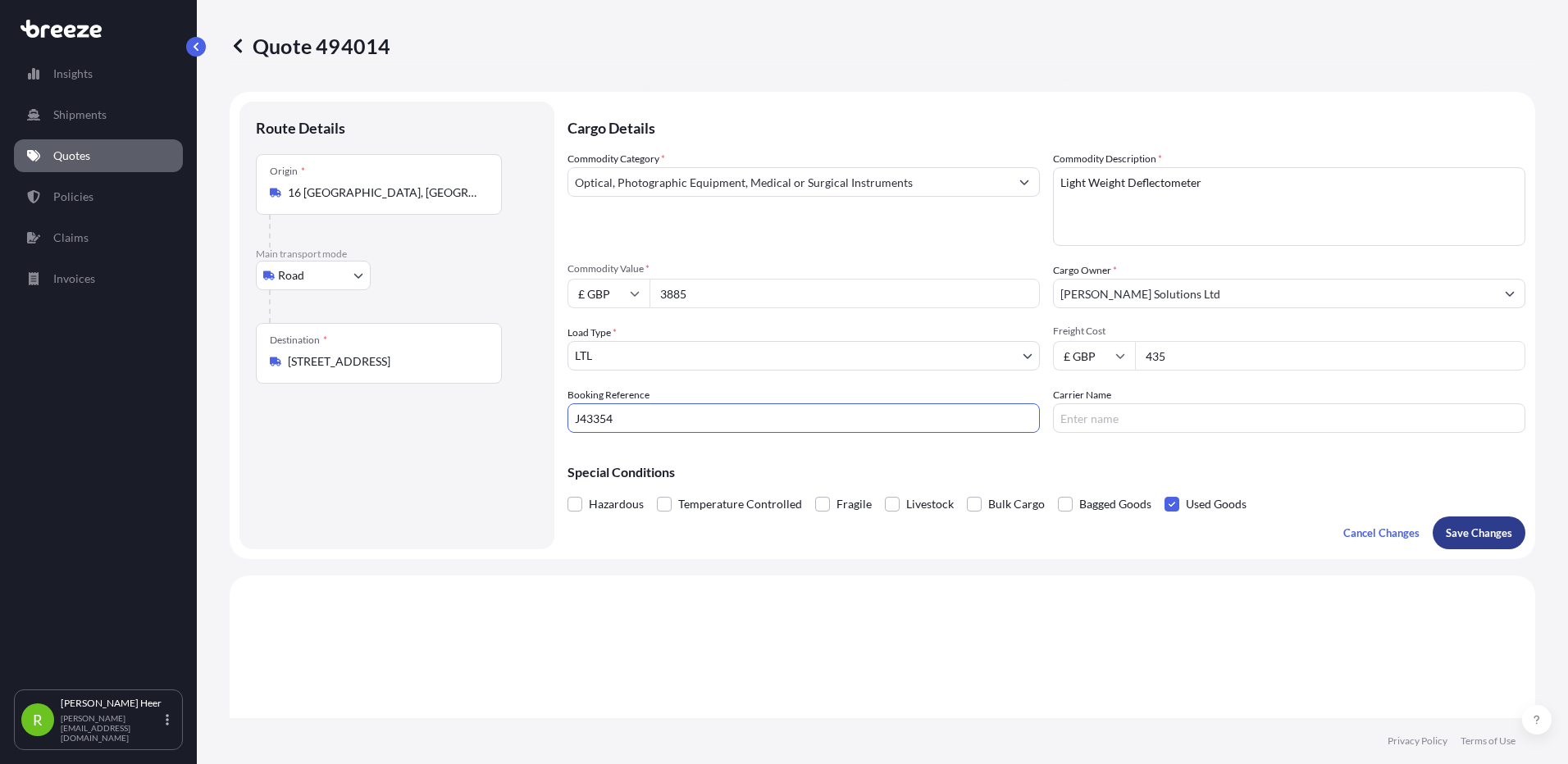 type on "J43354" 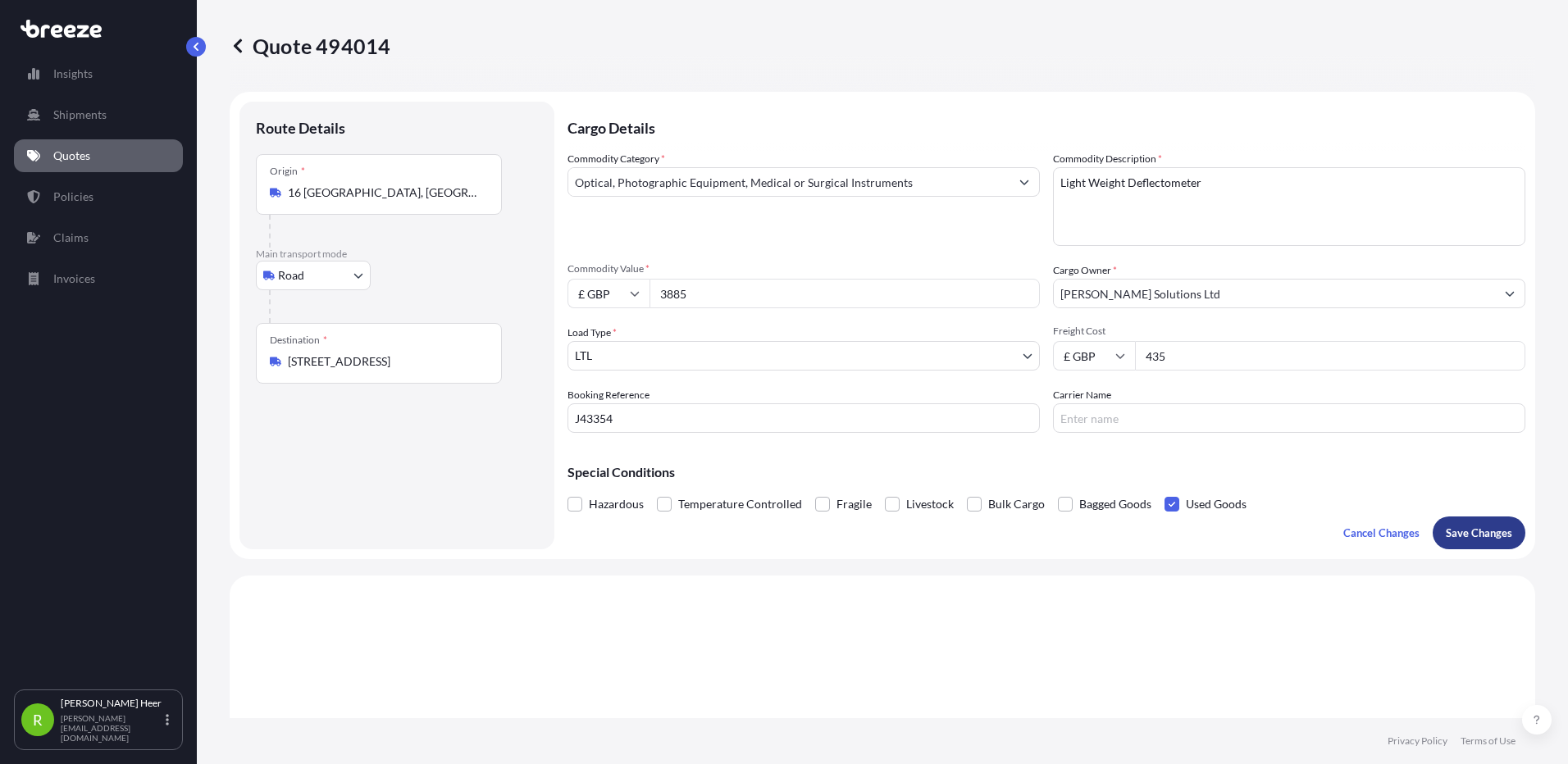 click on "Save Changes" at bounding box center [1479, 533] 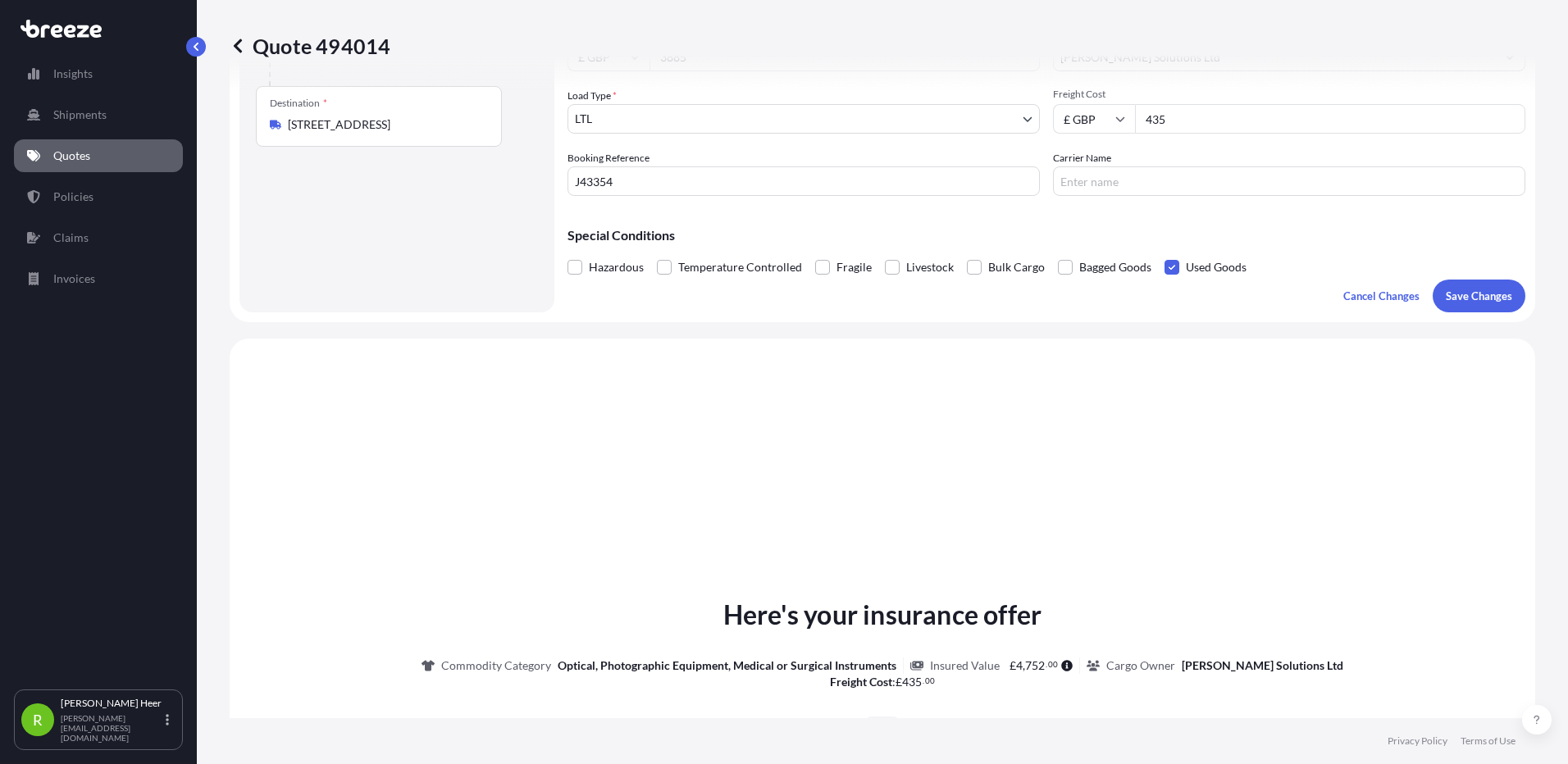 scroll, scrollTop: 493, scrollLeft: 0, axis: vertical 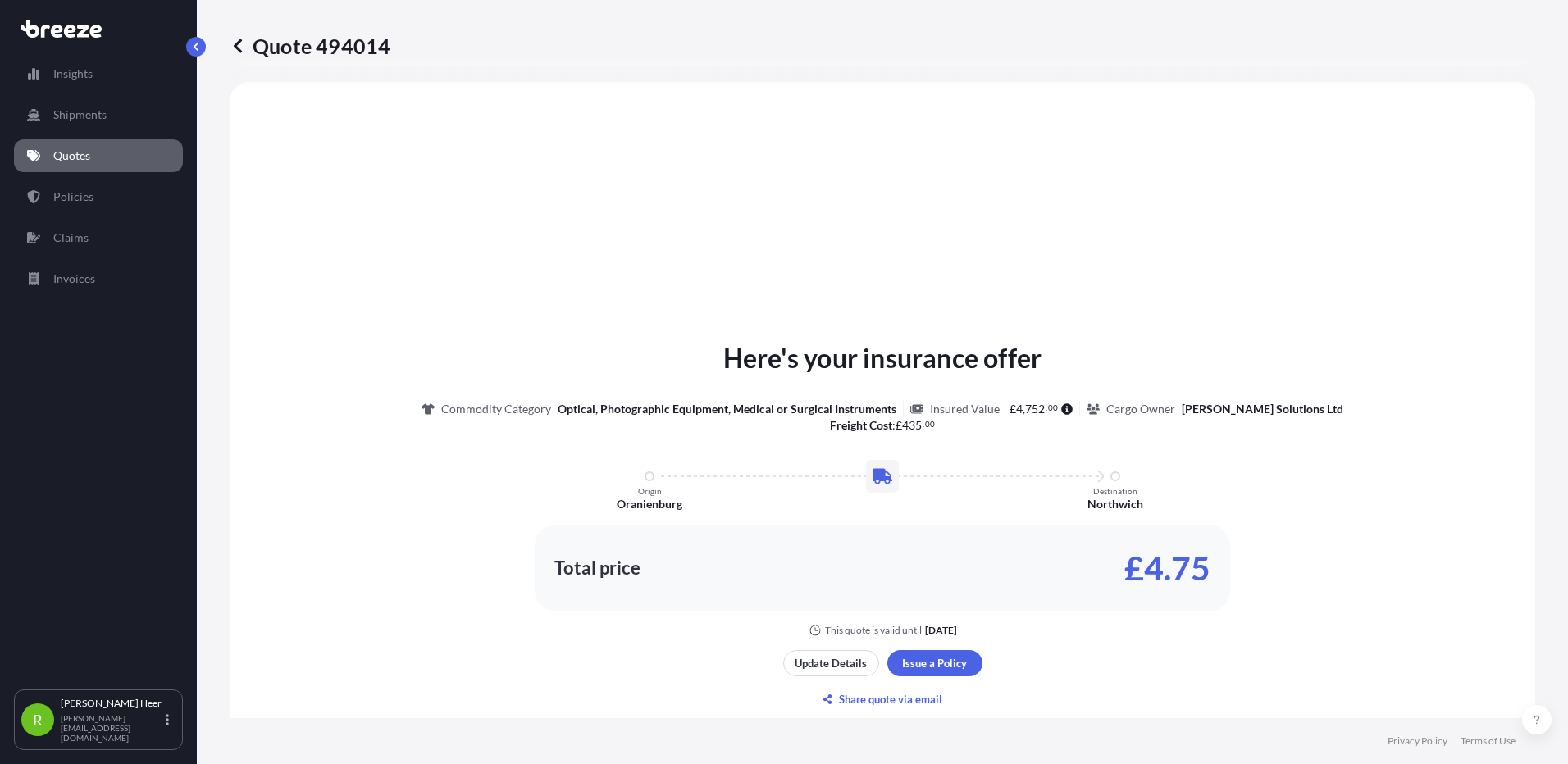 select on "Road" 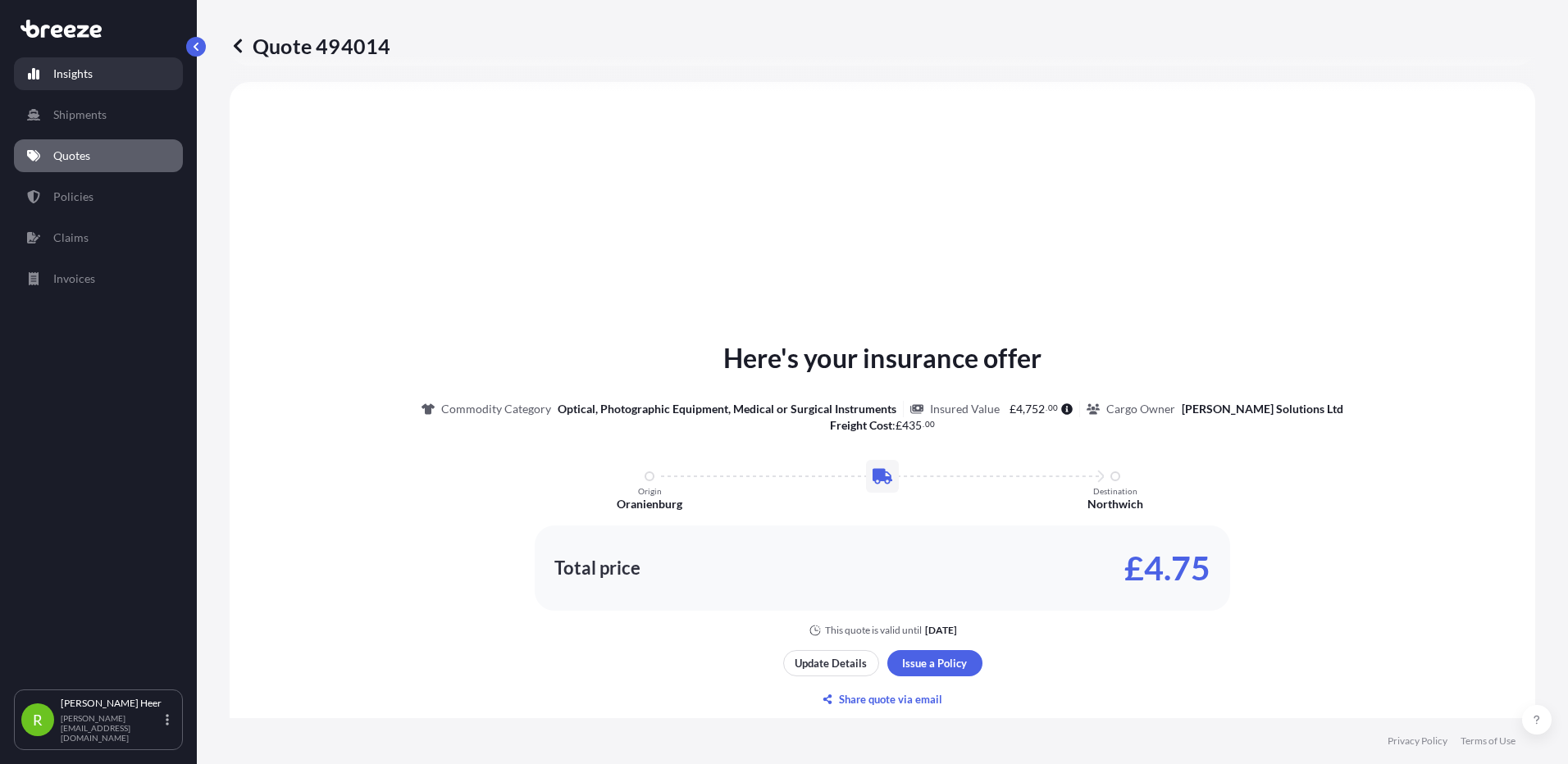 click on "Insights" at bounding box center [98, 74] 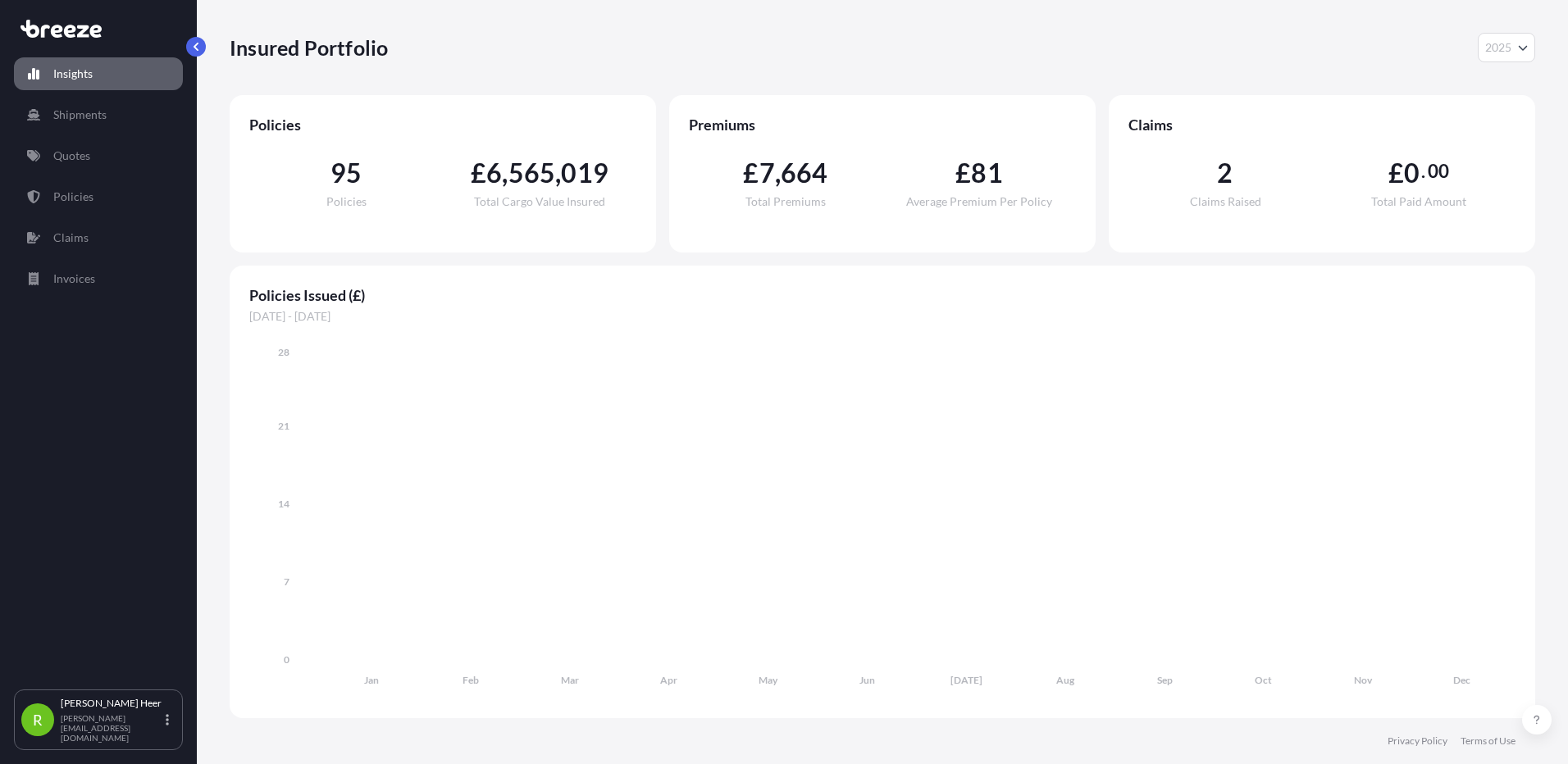 scroll, scrollTop: 0, scrollLeft: 0, axis: both 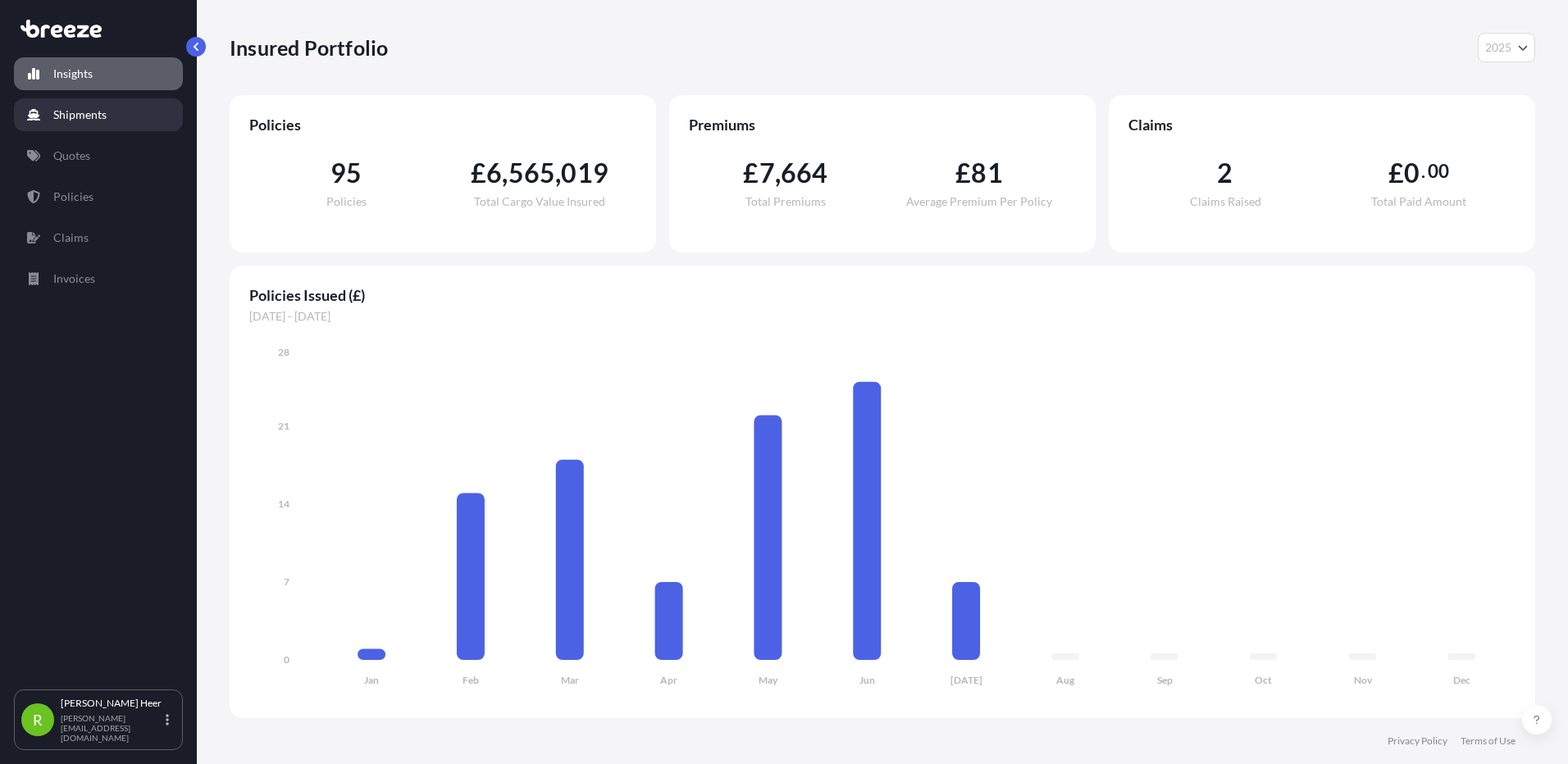 click on "Shipments" at bounding box center [80, 115] 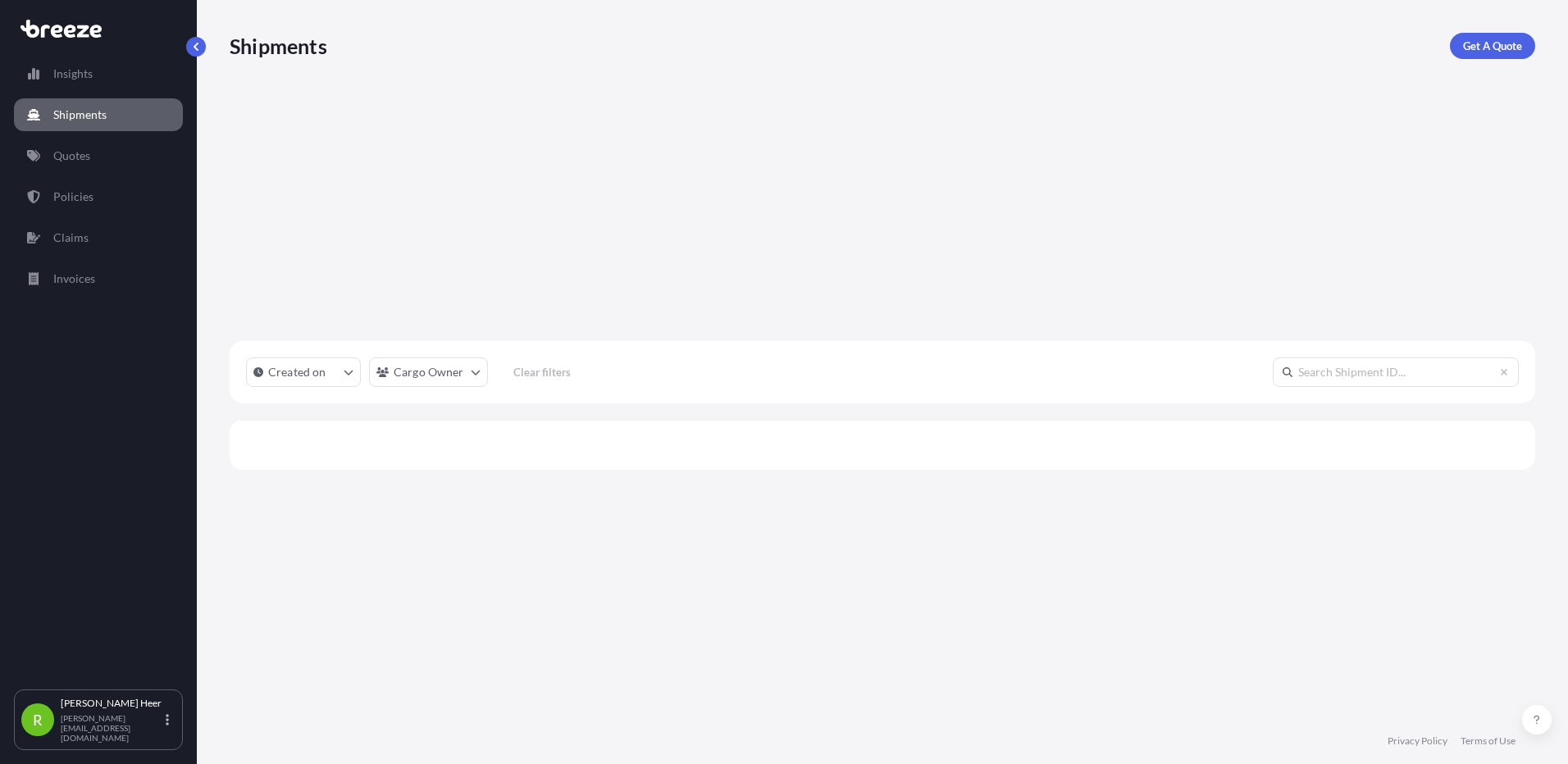 scroll, scrollTop: 13, scrollLeft: 13, axis: both 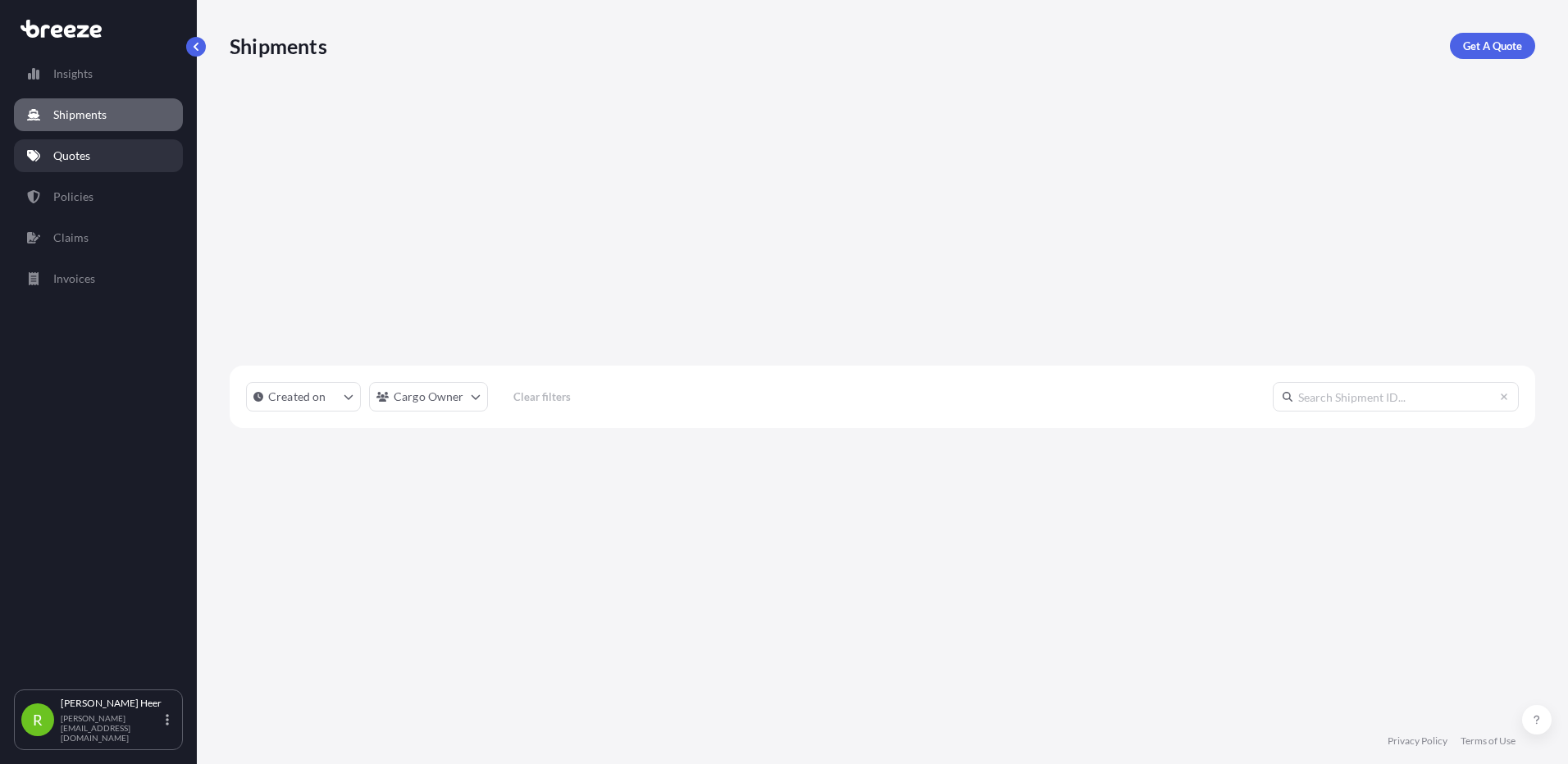click on "Quotes" at bounding box center [98, 156] 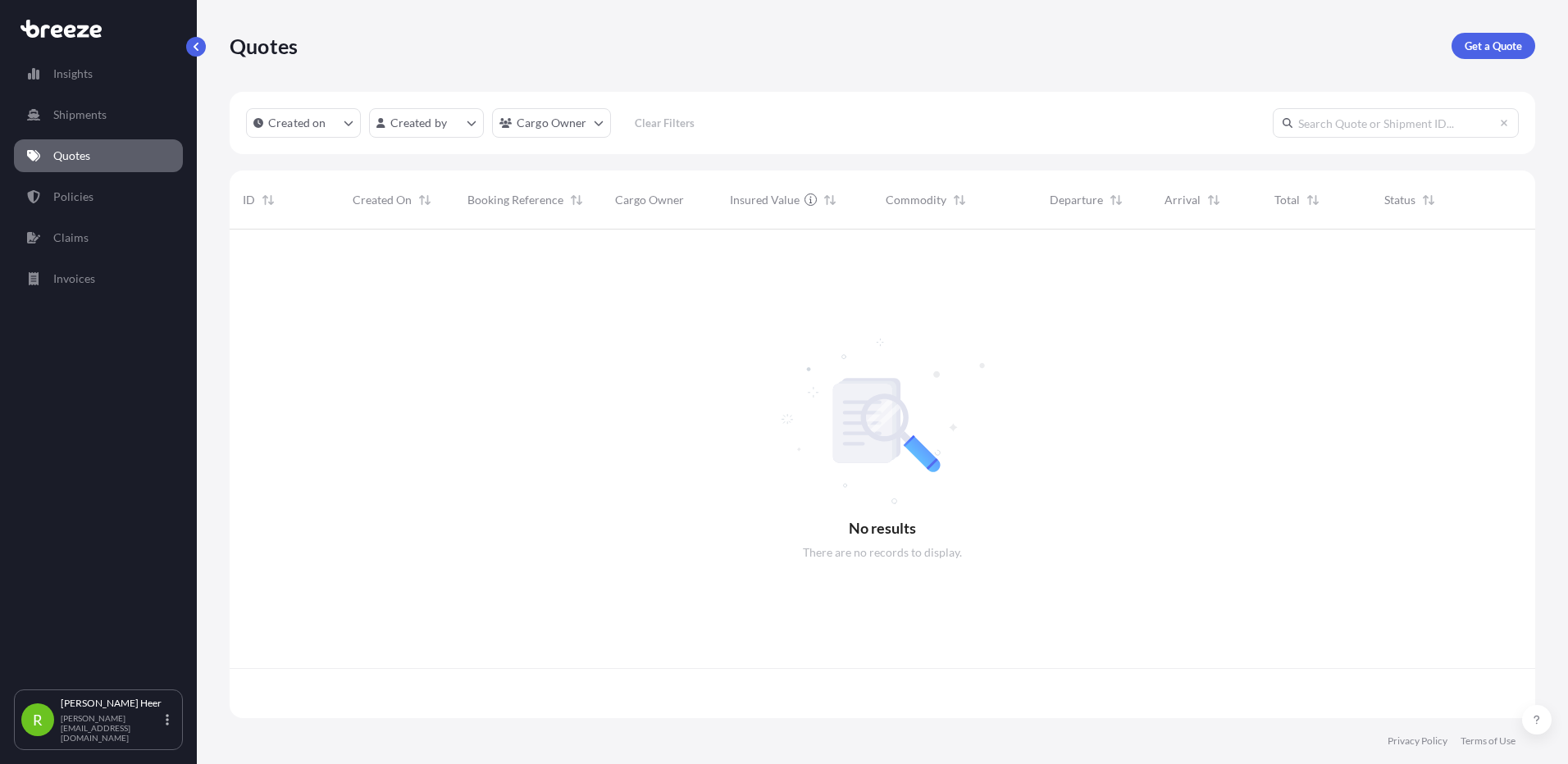 scroll, scrollTop: 13, scrollLeft: 13, axis: both 